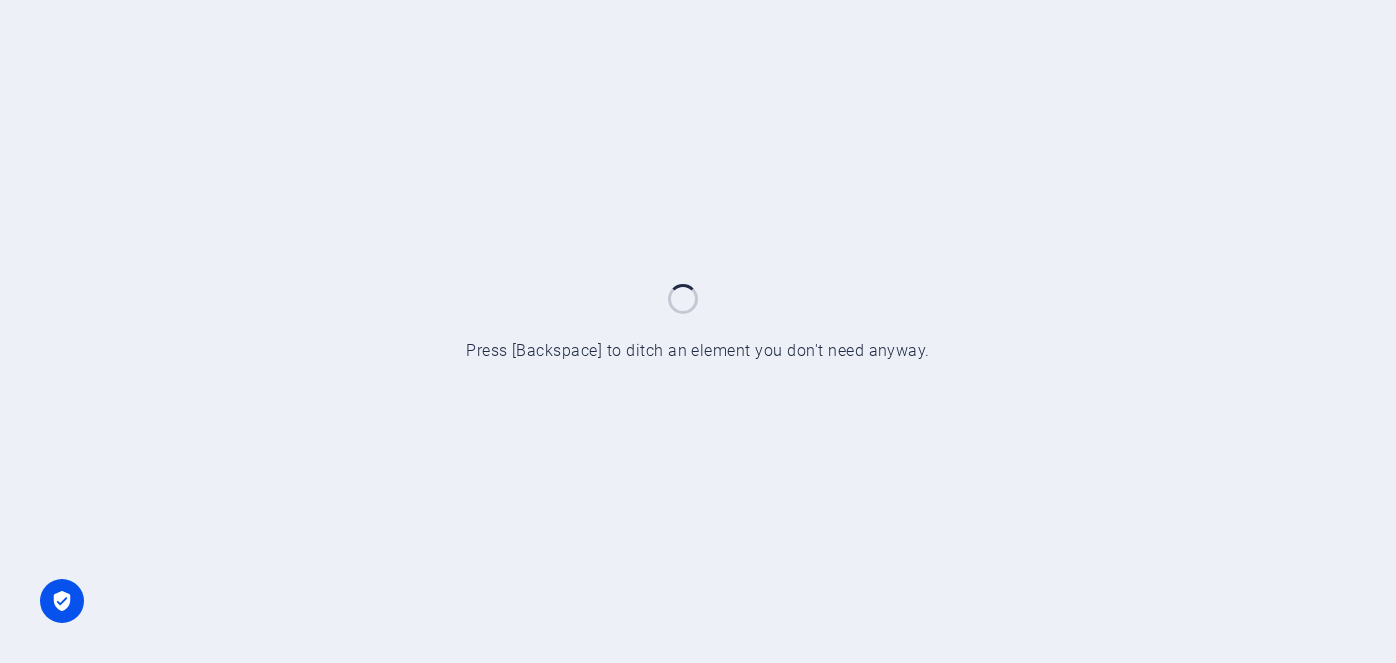 scroll, scrollTop: 0, scrollLeft: 0, axis: both 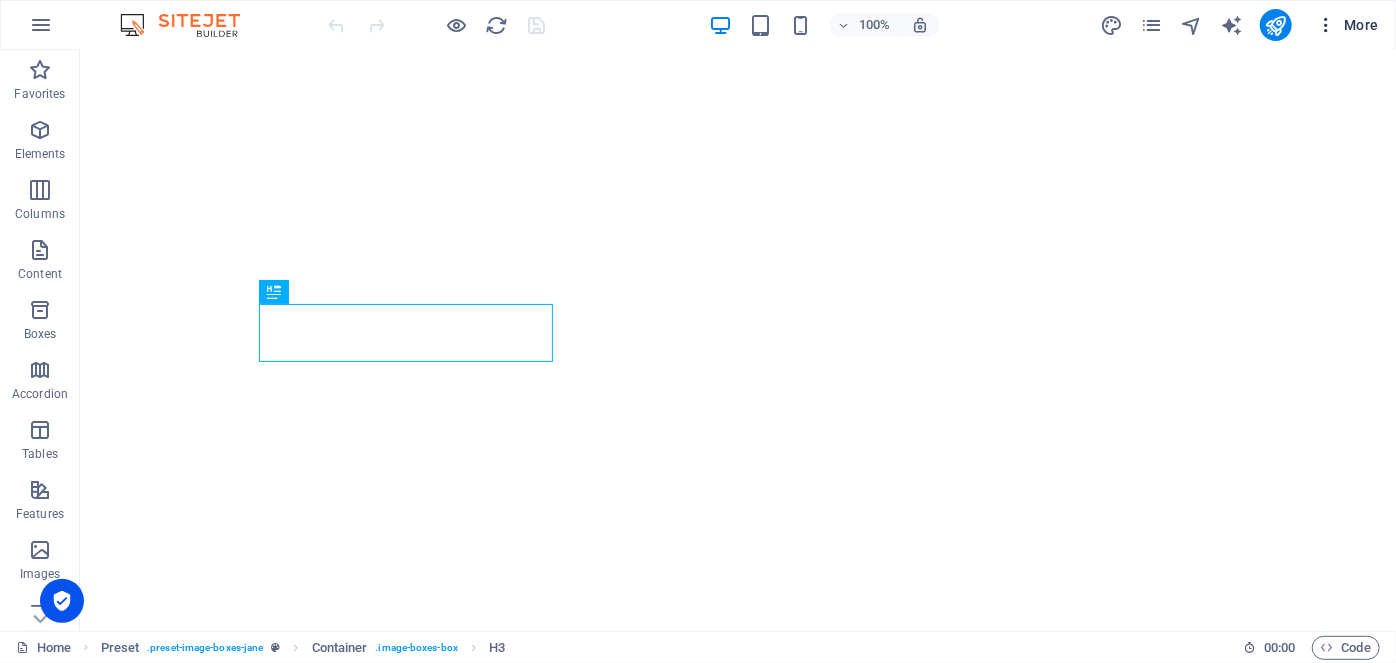 click at bounding box center [1326, 25] 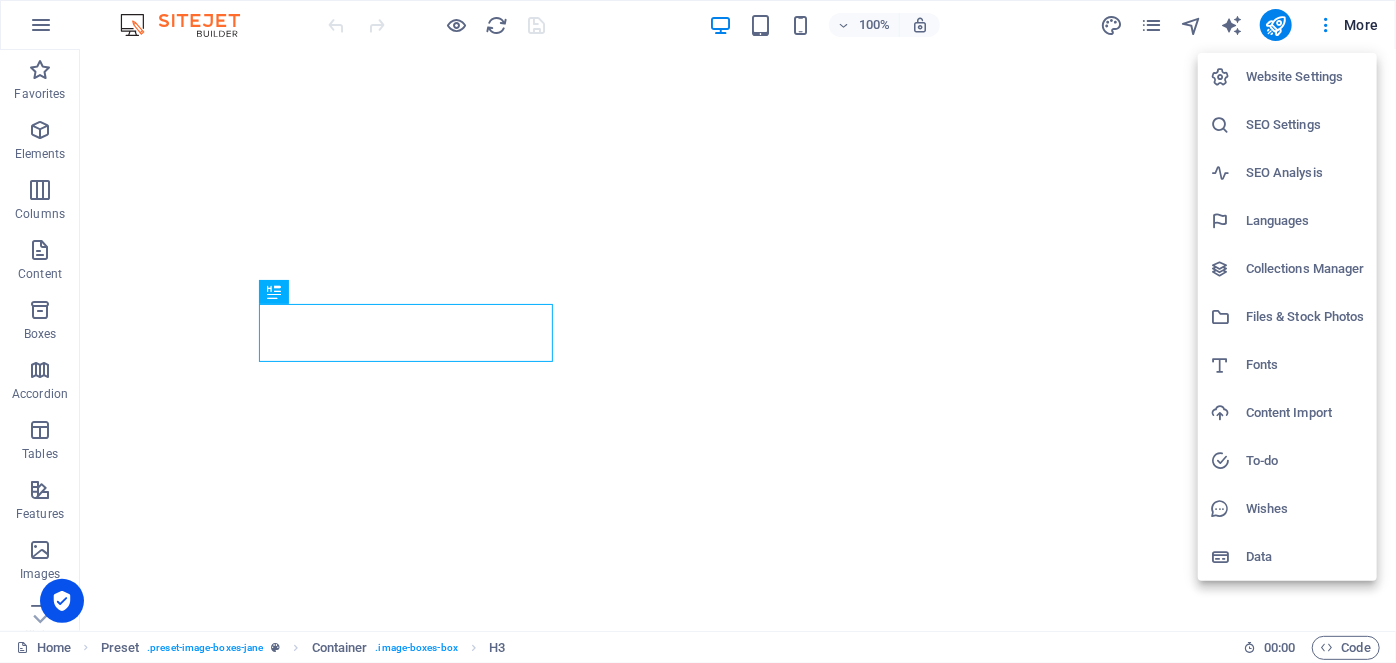 click on "Website Settings" at bounding box center (1305, 77) 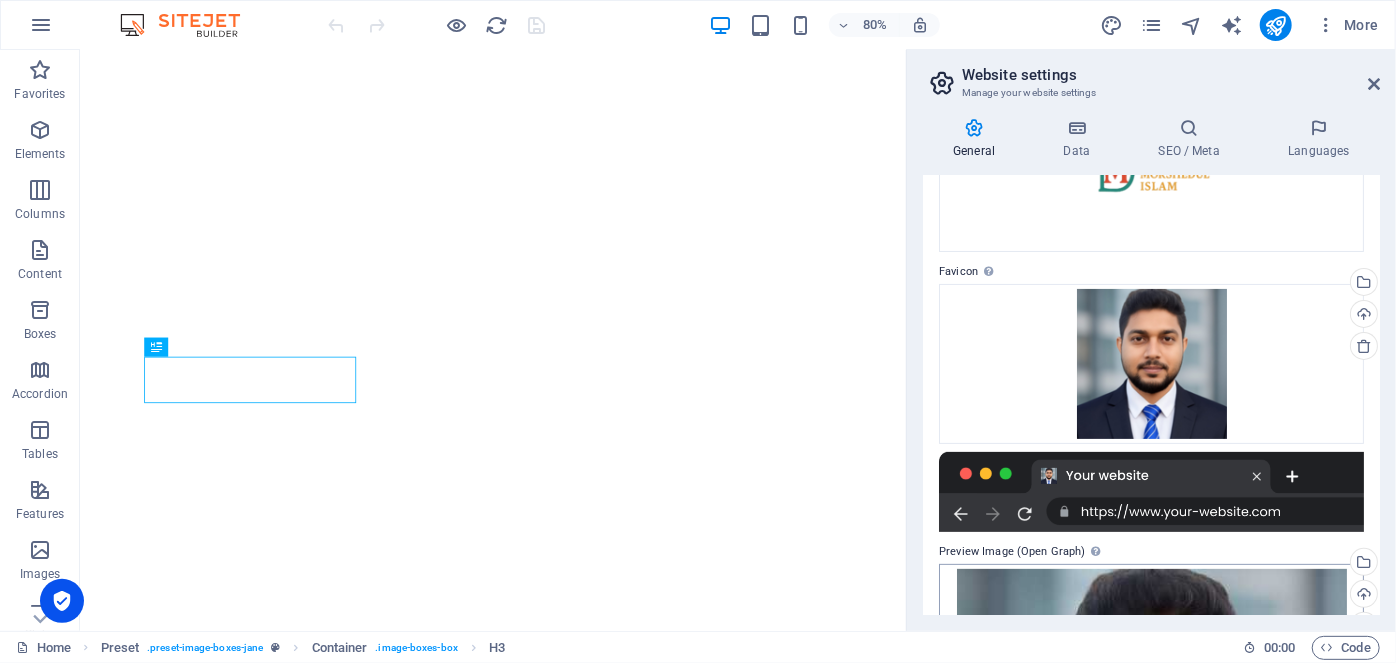 scroll, scrollTop: 0, scrollLeft: 0, axis: both 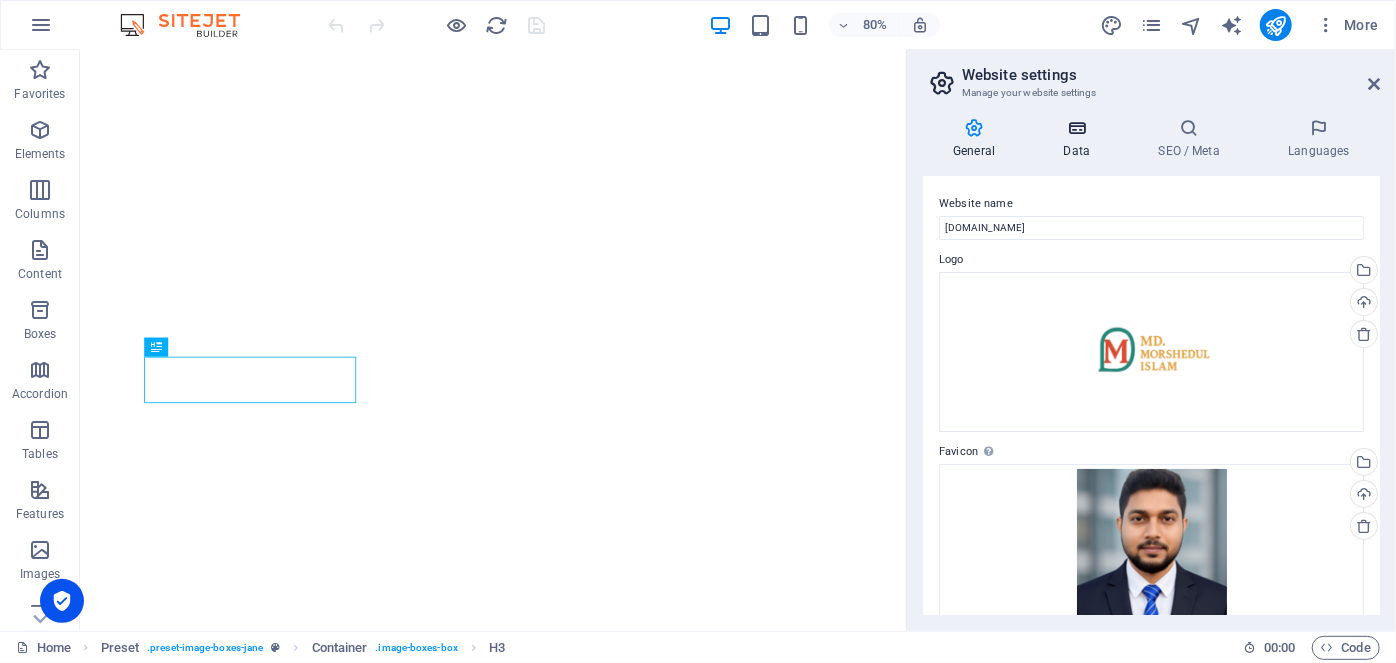 click on "Data" at bounding box center (1080, 139) 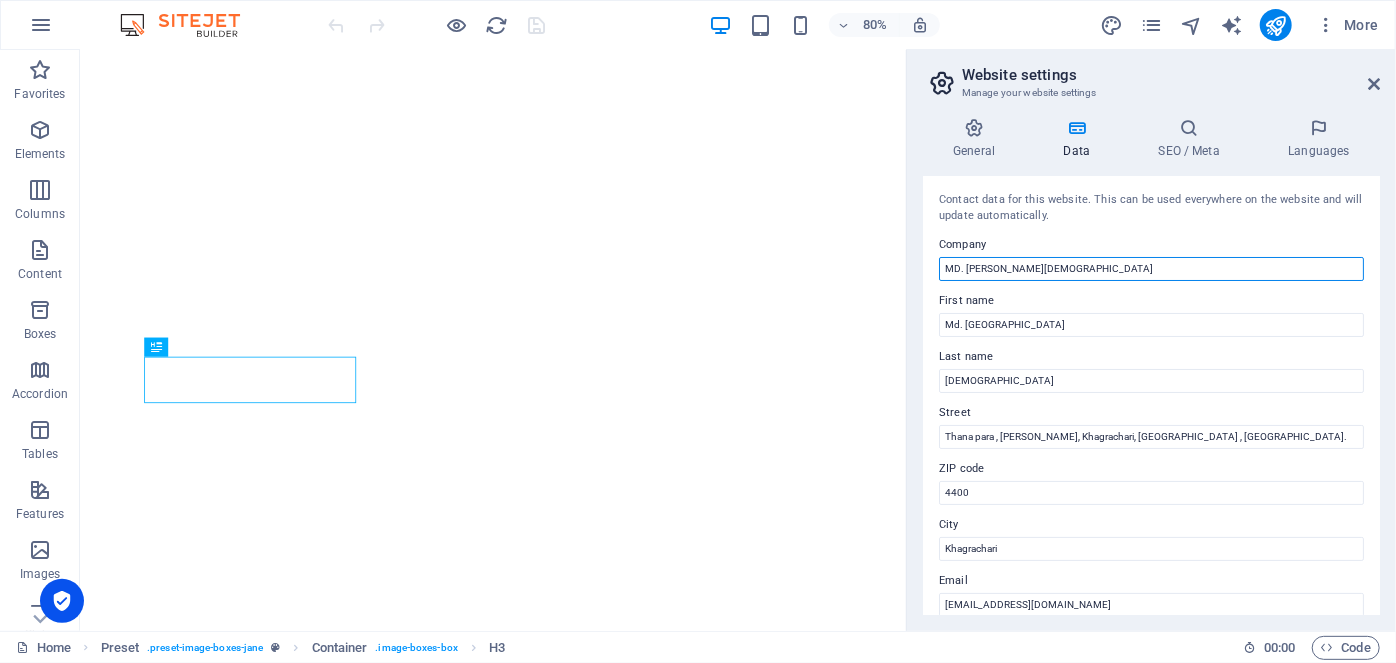 click on "MD. MORSHEDUL ISLAM" at bounding box center [1151, 269] 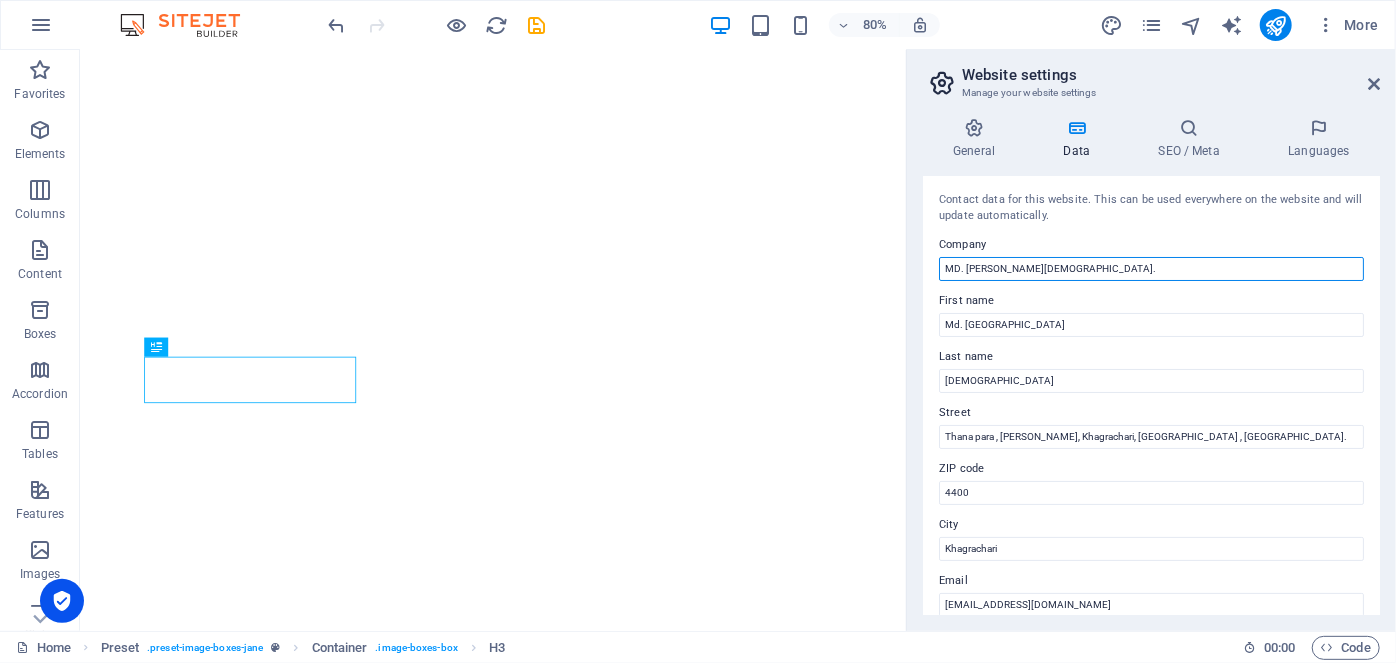 click on "MD. [PERSON_NAME][DEMOGRAPHIC_DATA]." at bounding box center (1151, 269) 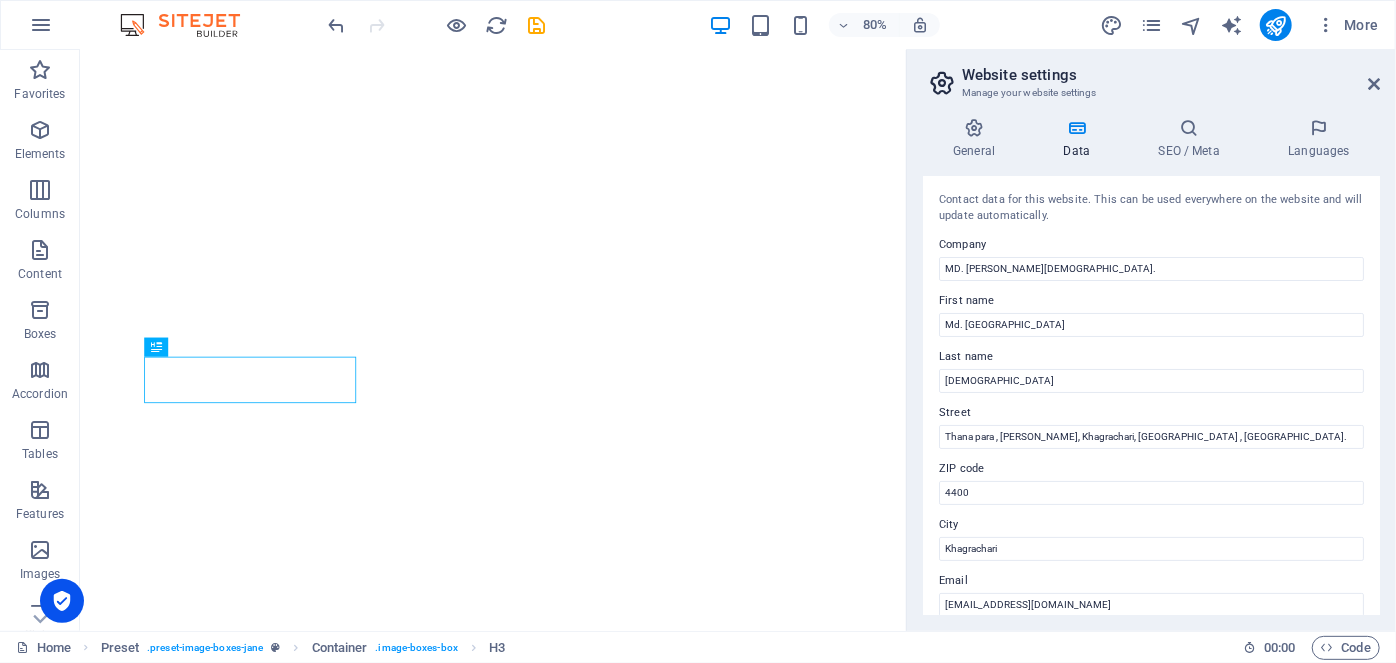 click on "Contact data for this website. This can be used everywhere on the website and will update automatically." at bounding box center [1151, 208] 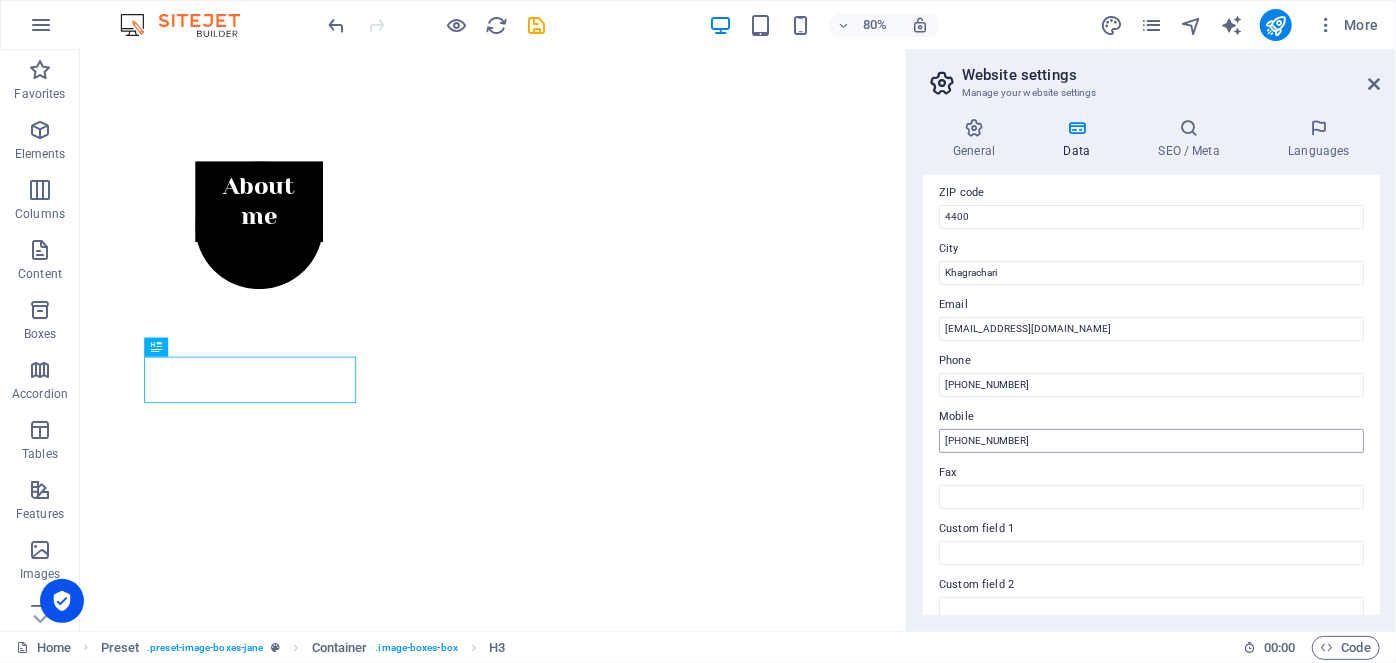 scroll, scrollTop: 0, scrollLeft: 0, axis: both 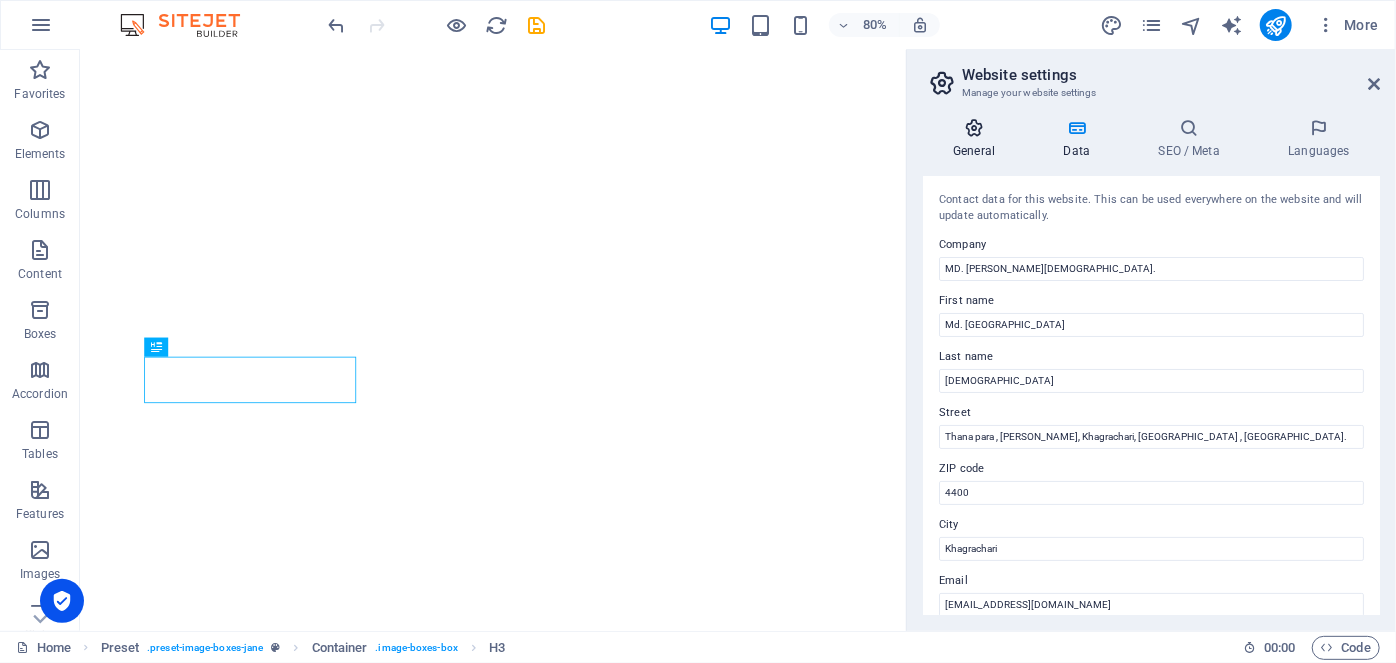 click on "General" at bounding box center (978, 139) 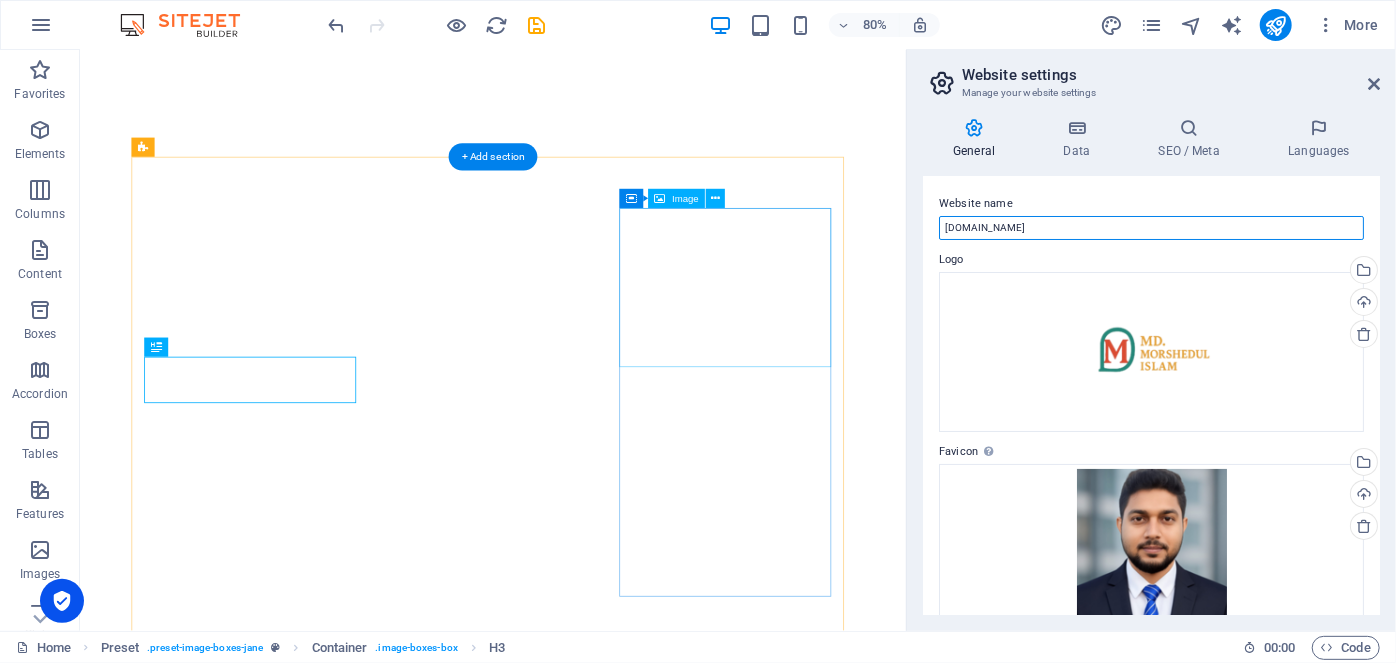 drag, startPoint x: 1196, startPoint y: 276, endPoint x: 1012, endPoint y: 271, distance: 184.06792 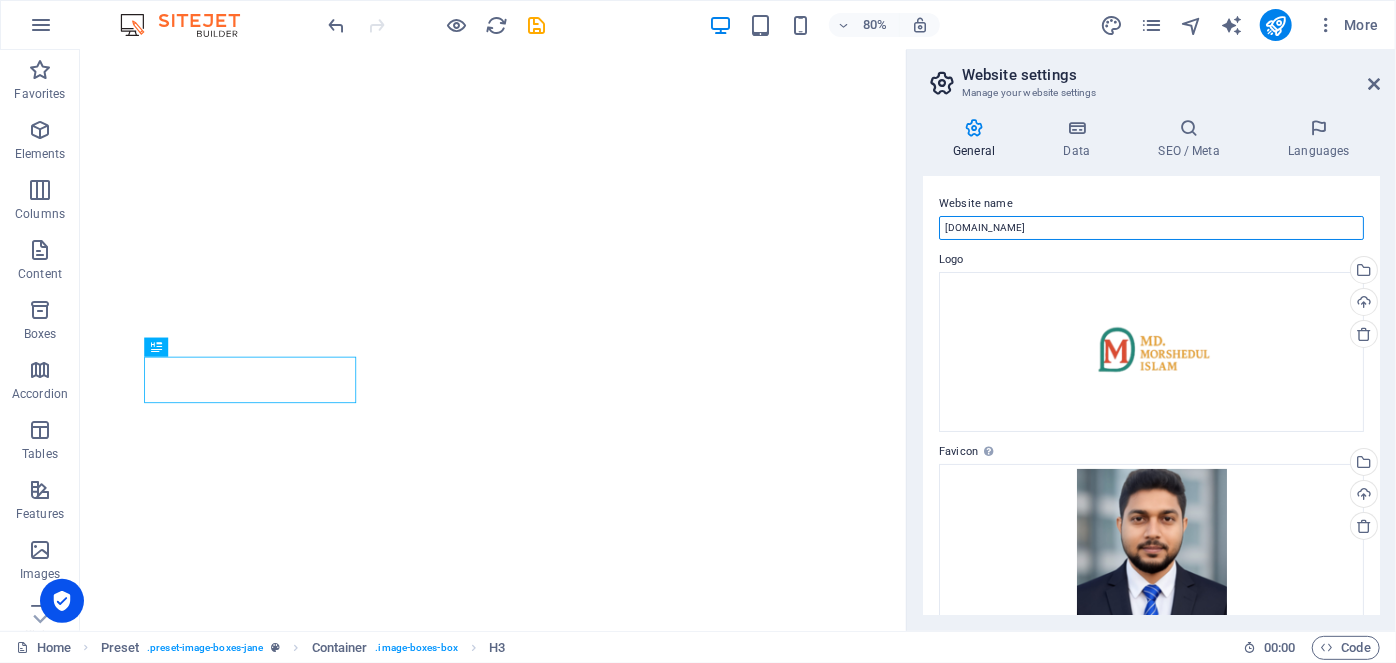 click on "mdmorshedulislam.com.bd" at bounding box center (1151, 228) 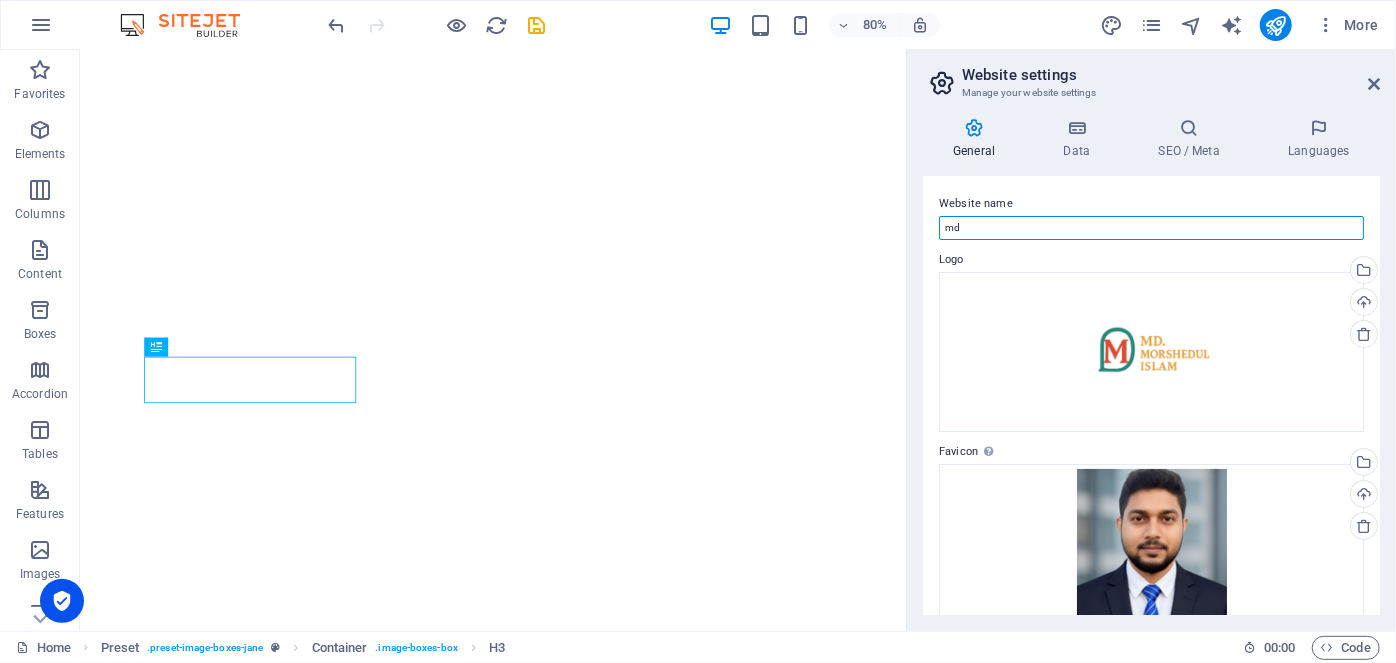 type on "m" 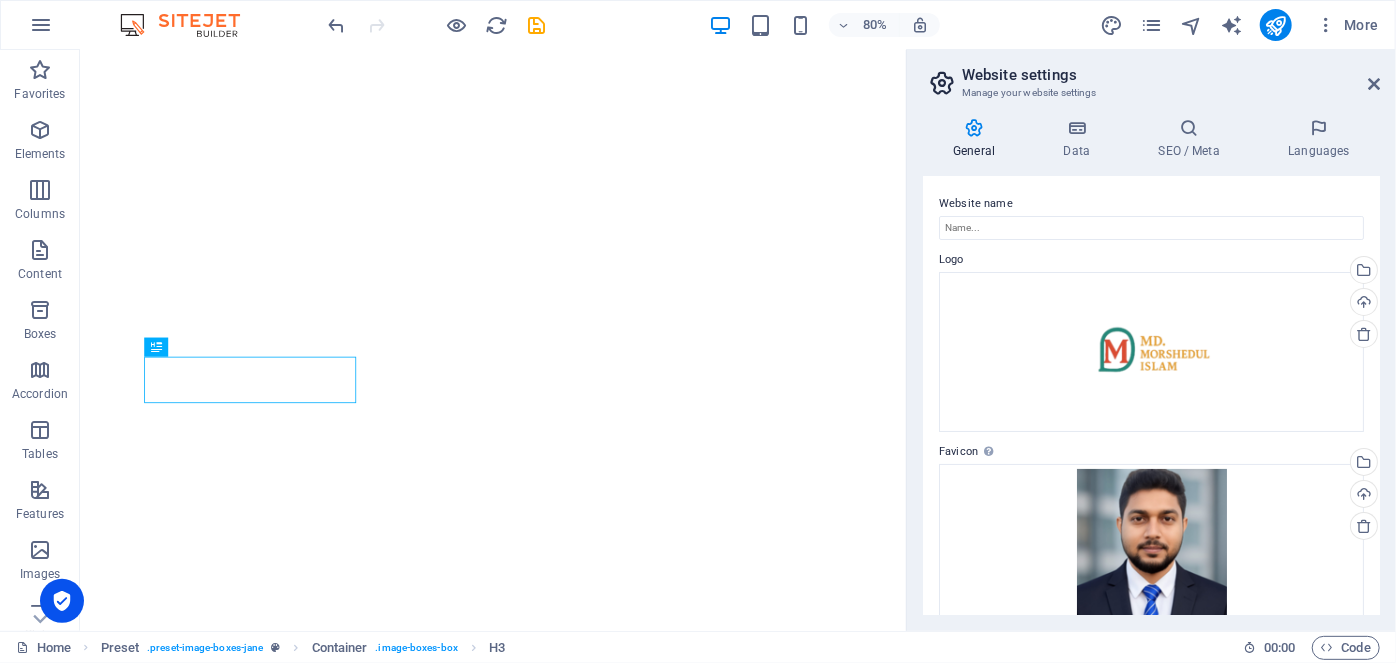 click on "Website name Logo Drag files here, click to choose files or select files from Files or our free stock photos & videos Select files from the file manager, stock photos, or upload file(s) Upload Favicon Set the favicon of your website here. A favicon is a small icon shown in the browser tab next to your website title. It helps visitors identify your website. Drag files here, click to choose files or select files from Files or our free stock photos & videos Select files from the file manager, stock photos, or upload file(s) Upload Preview Image (Open Graph) This image will be shown when the website is shared on social networks Drag files here, click to choose files or select files from Files or our free stock photos & videos Select files from the file manager, stock photos, or upload file(s) Upload" at bounding box center [1151, 395] 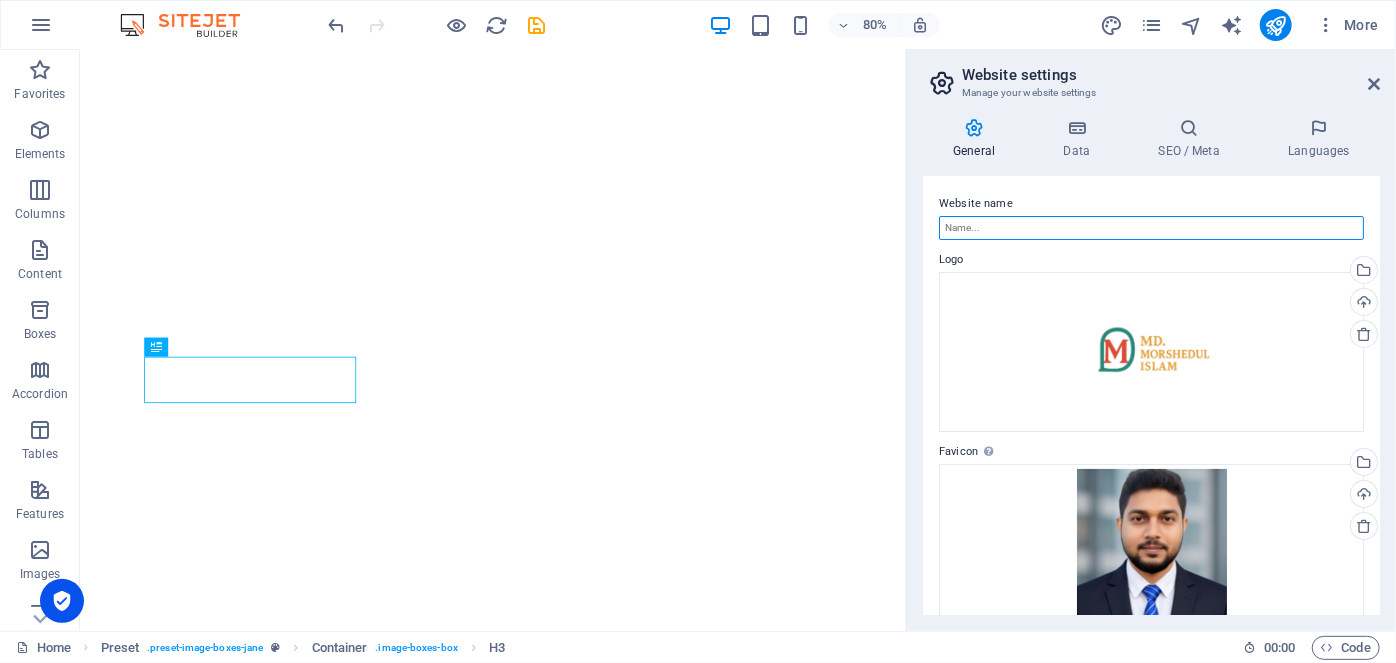 click on "Website name" at bounding box center (1151, 228) 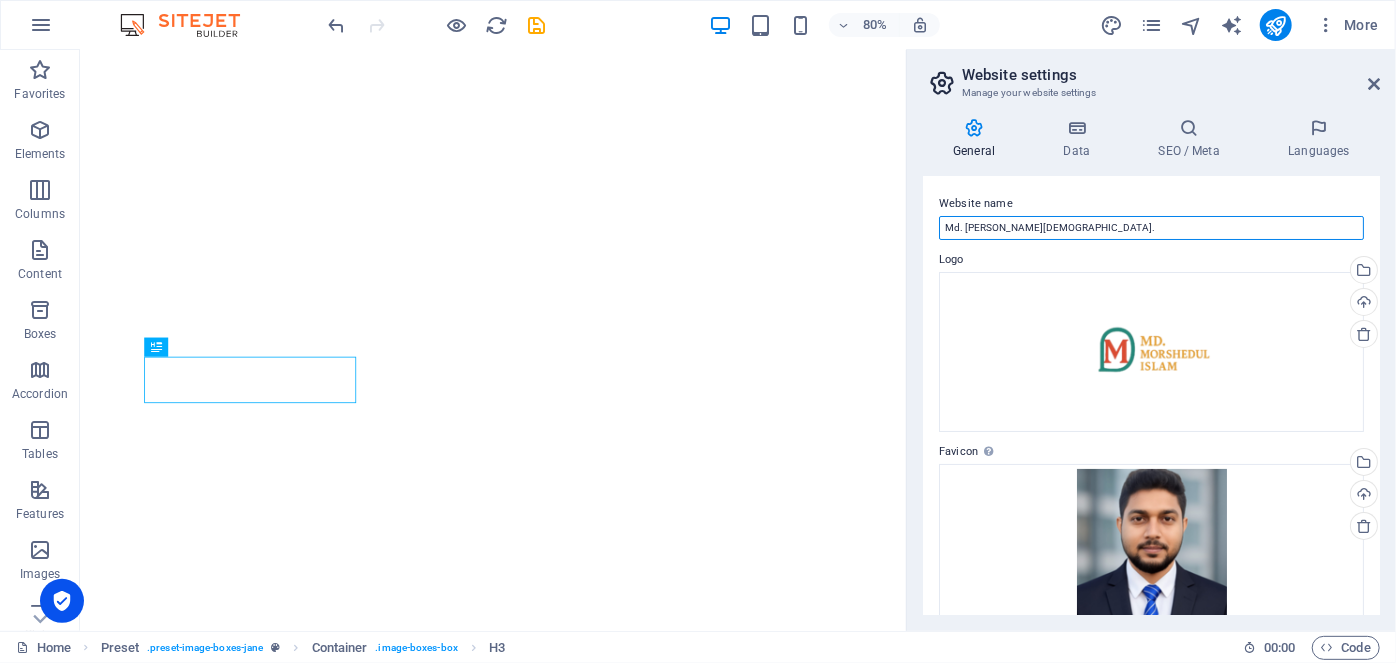 click on "Md. [PERSON_NAME][DEMOGRAPHIC_DATA]." at bounding box center [1151, 228] 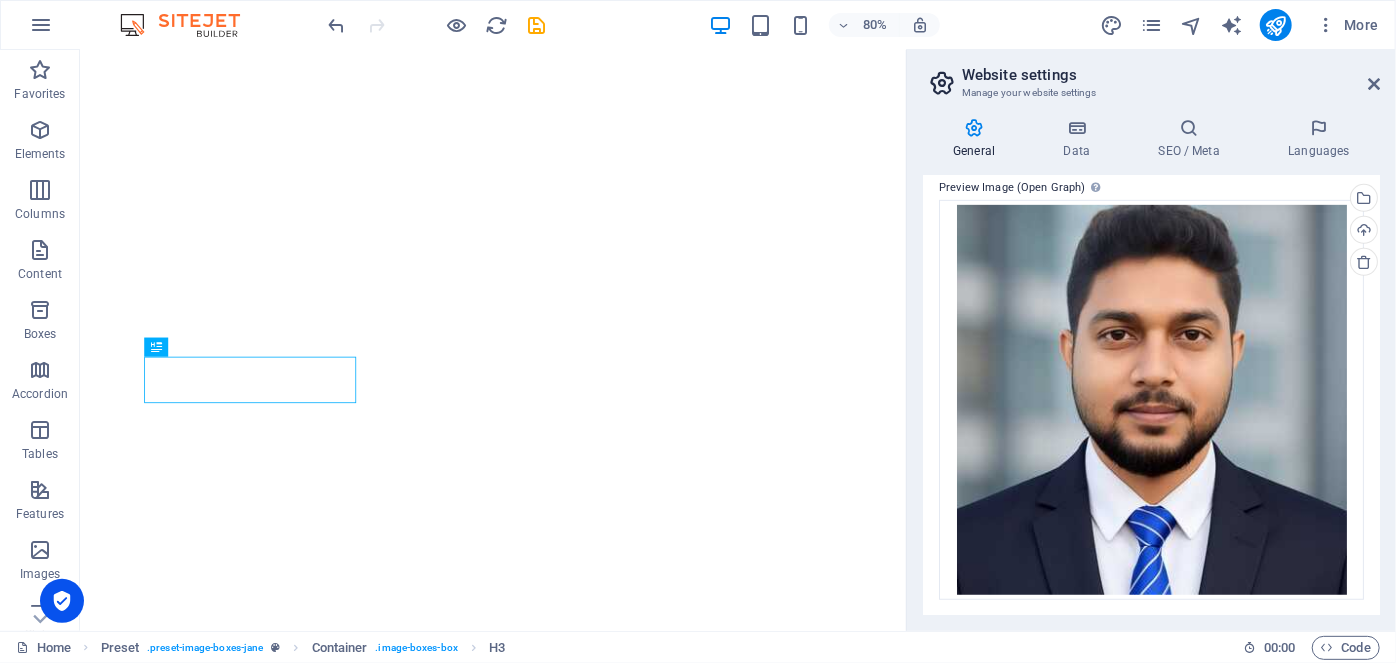 scroll, scrollTop: 0, scrollLeft: 0, axis: both 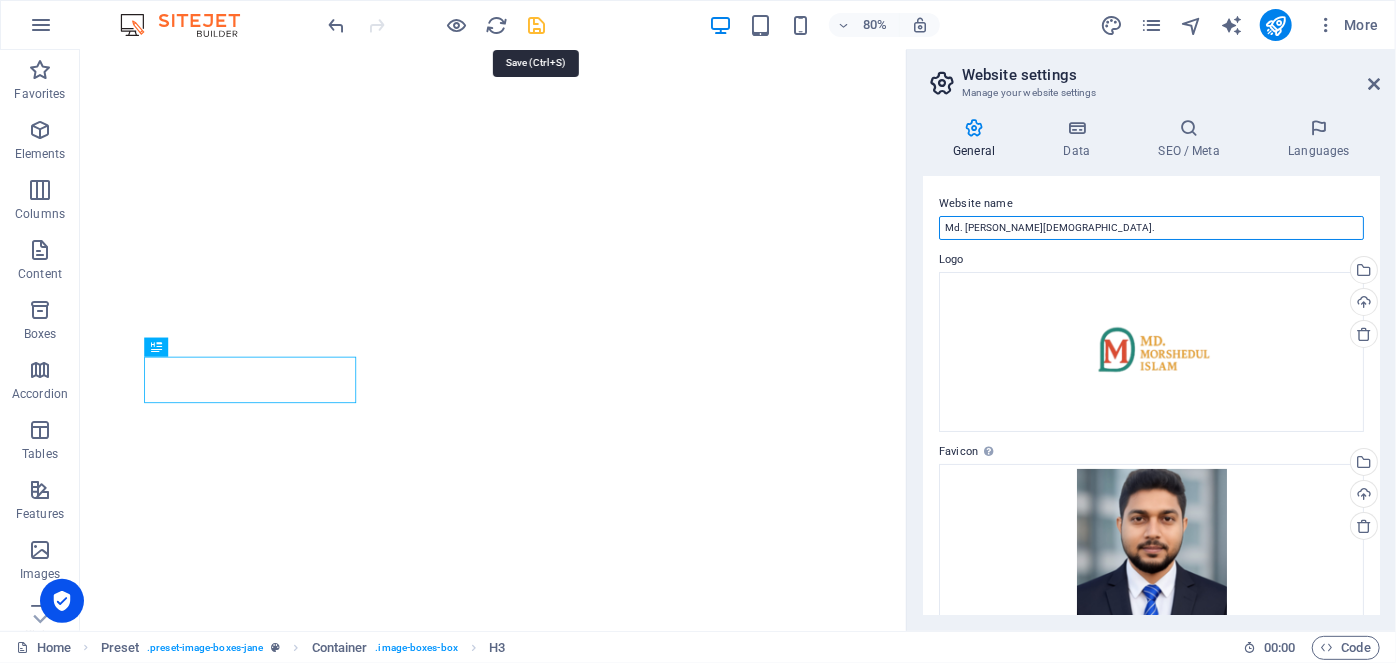 type on "Md. [PERSON_NAME][DEMOGRAPHIC_DATA]." 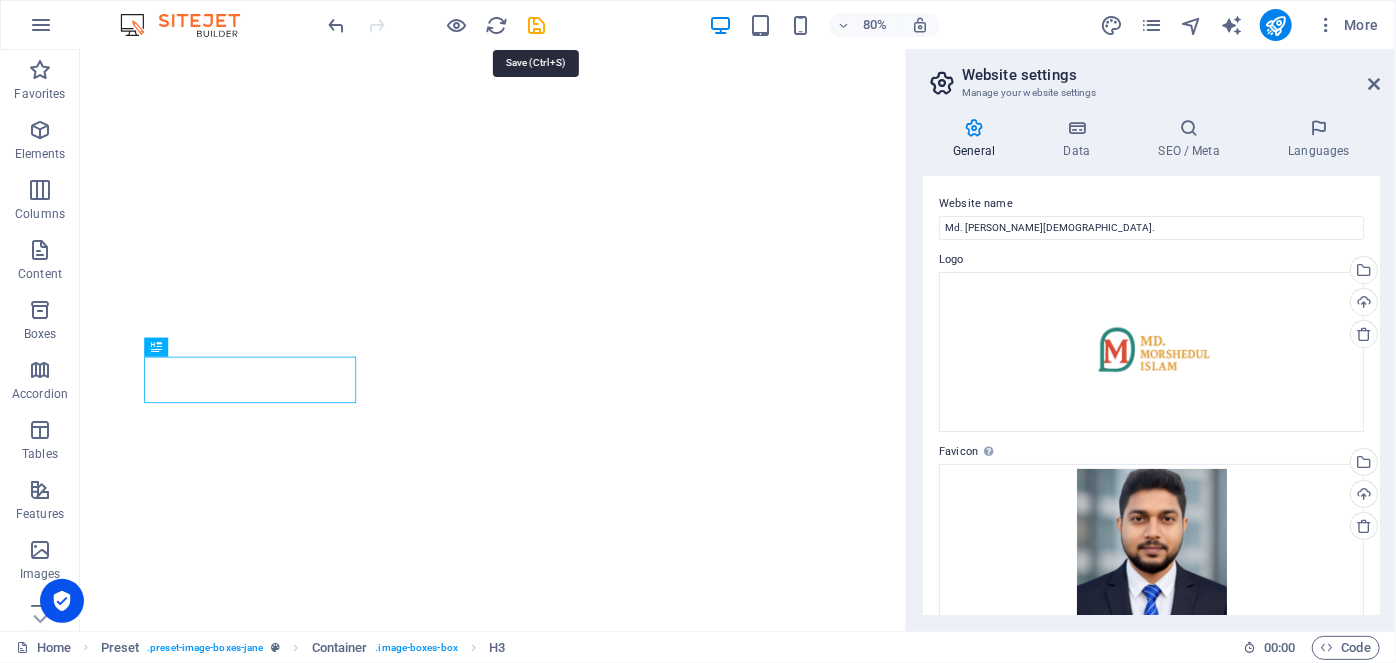 click at bounding box center (537, 25) 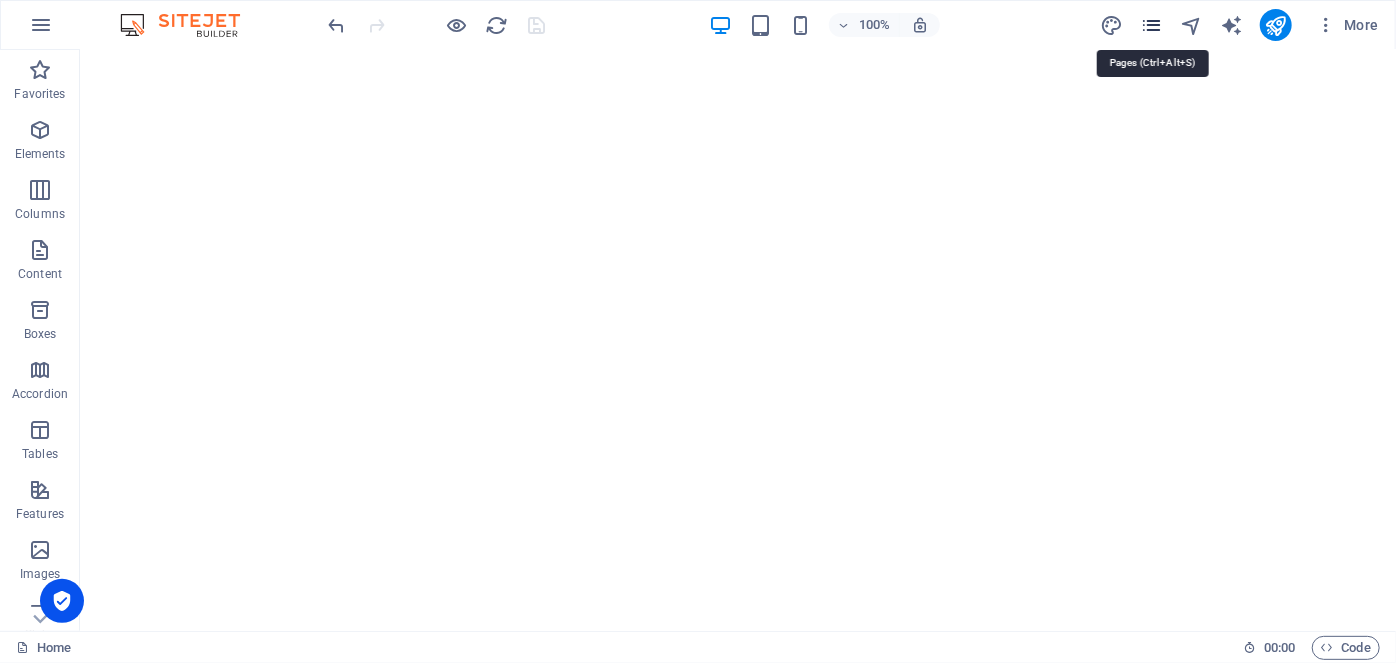 click at bounding box center [1151, 25] 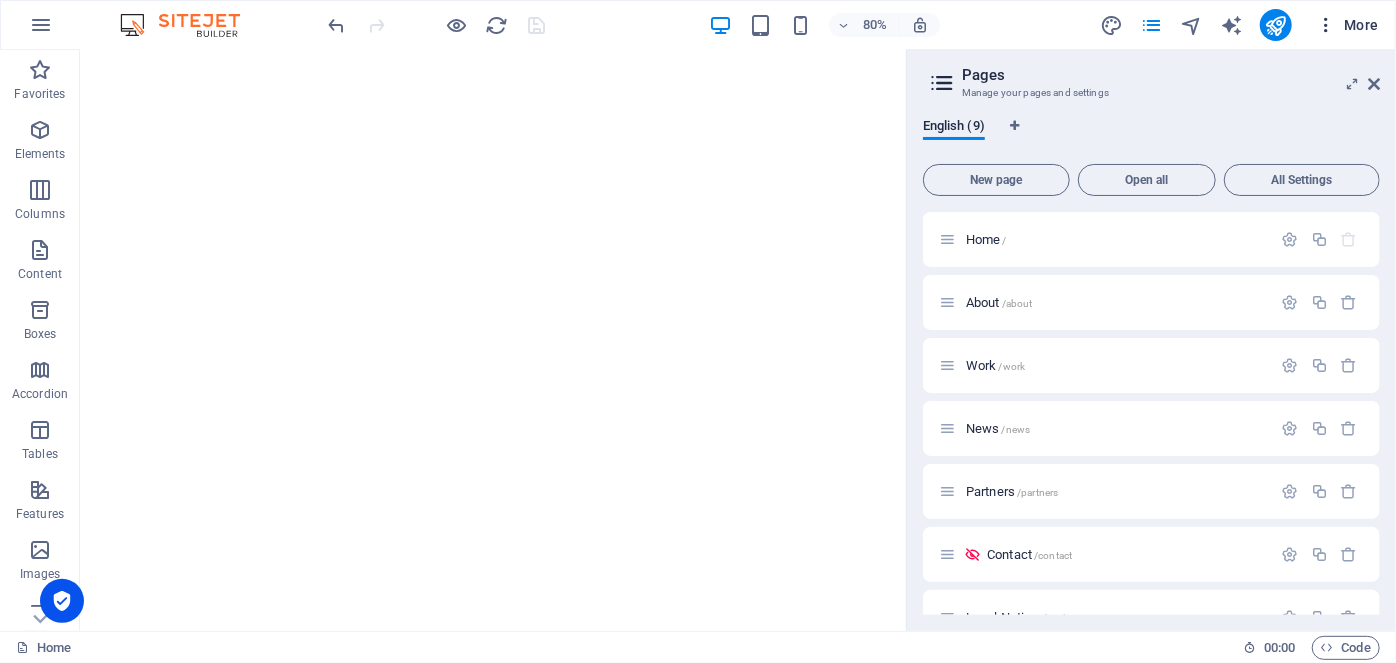 click at bounding box center (1326, 25) 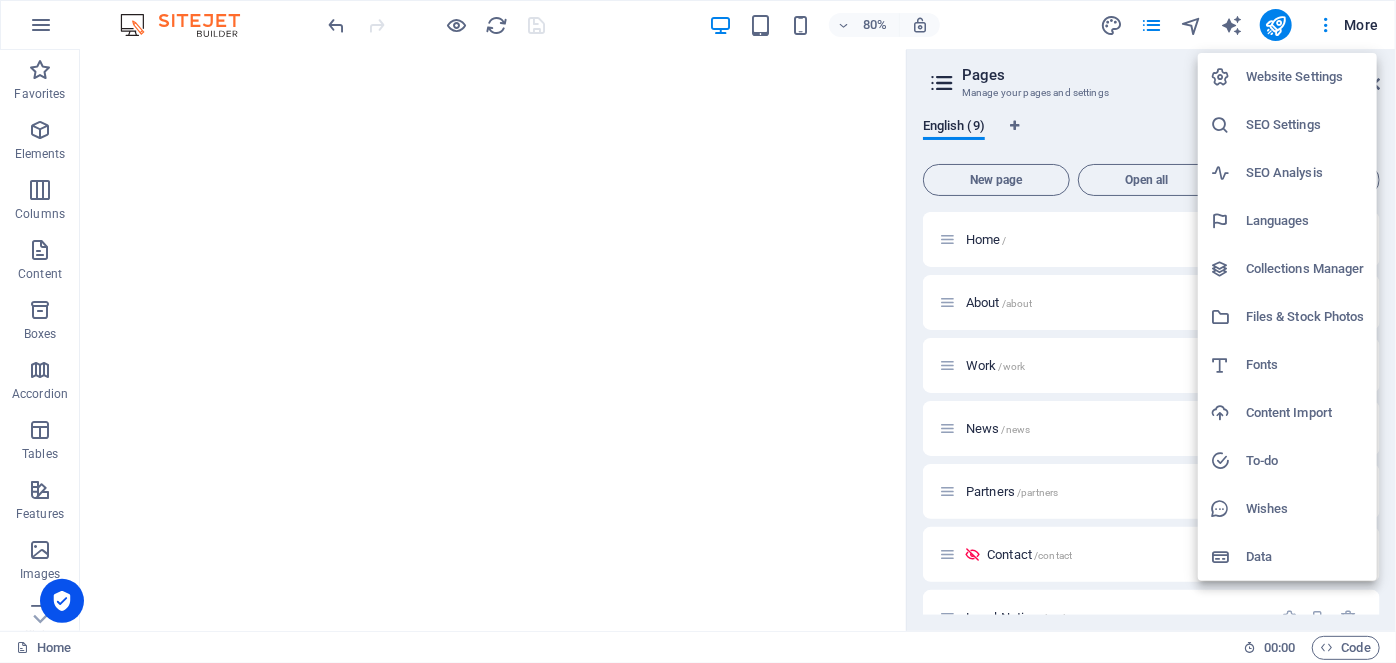 click at bounding box center (698, 331) 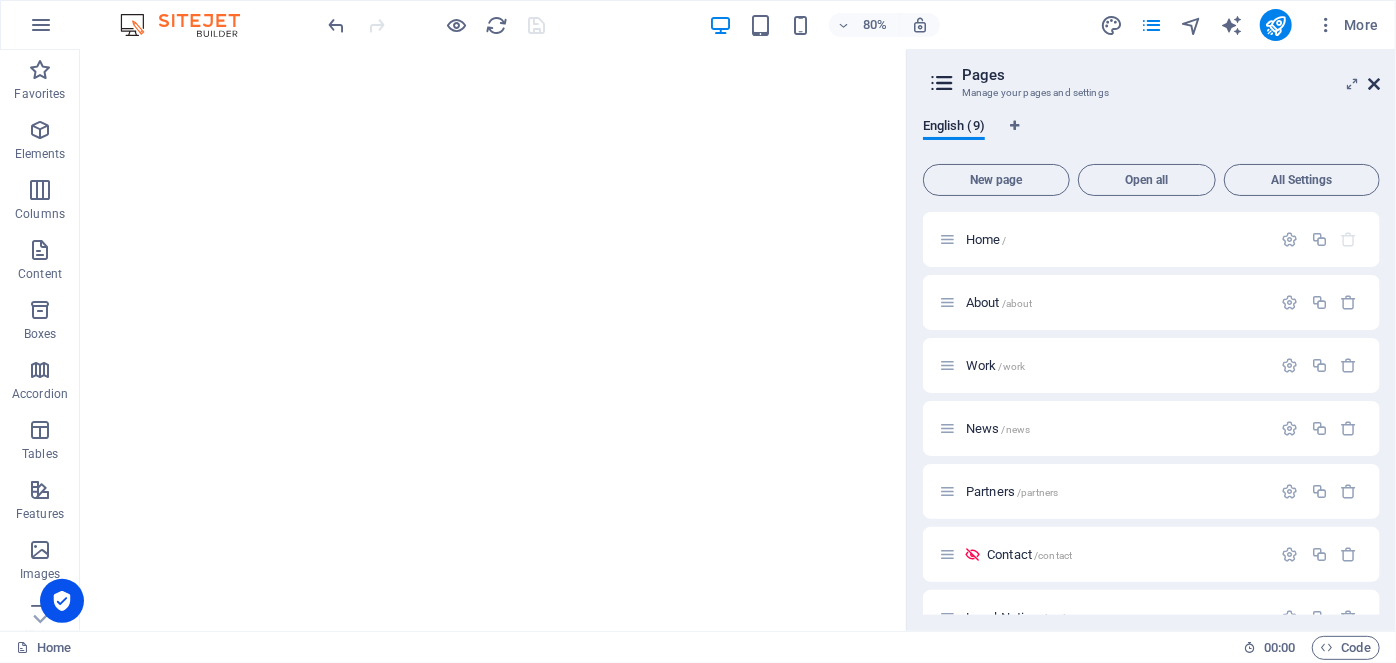 click at bounding box center (1374, 84) 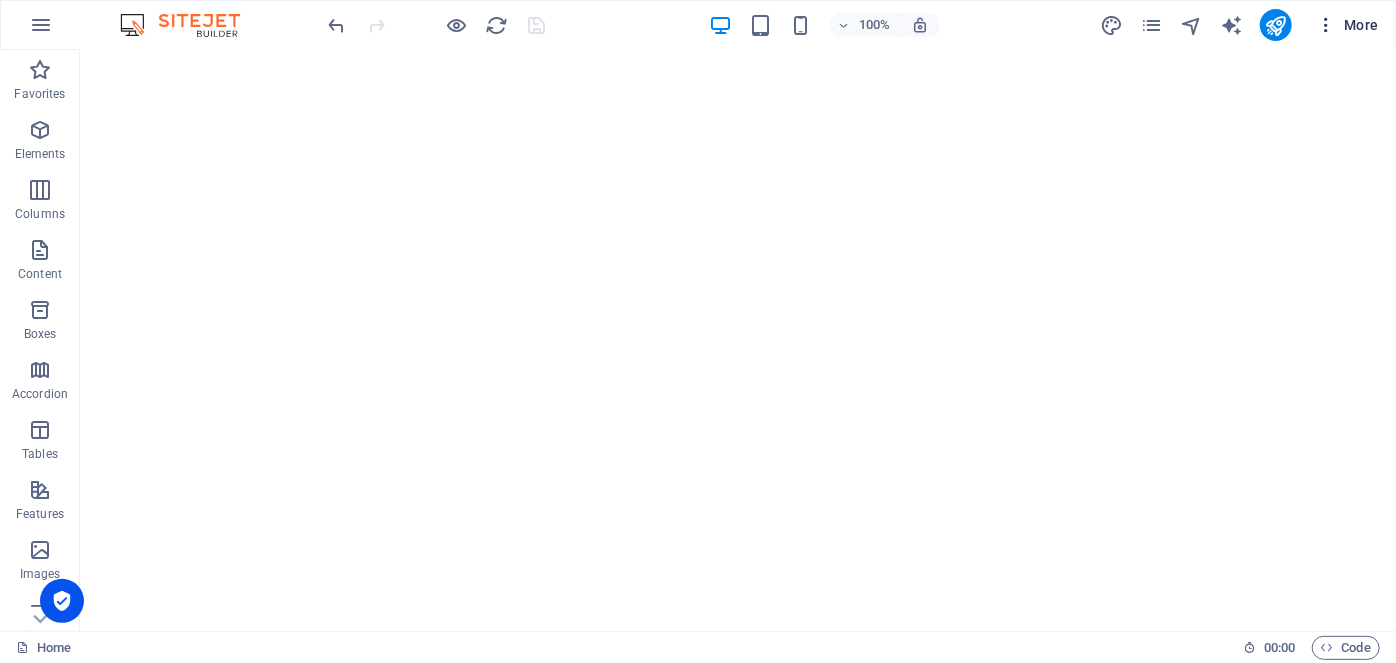 click at bounding box center [1326, 25] 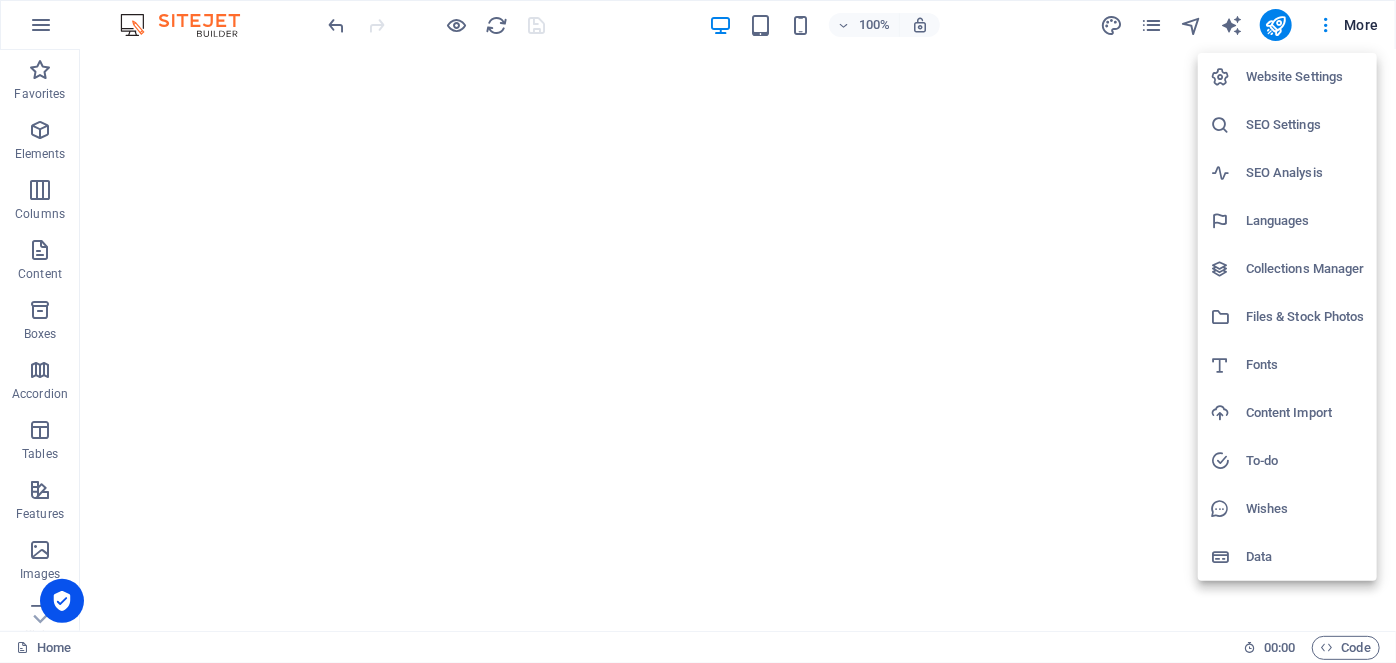 click on "SEO Settings" at bounding box center (1305, 125) 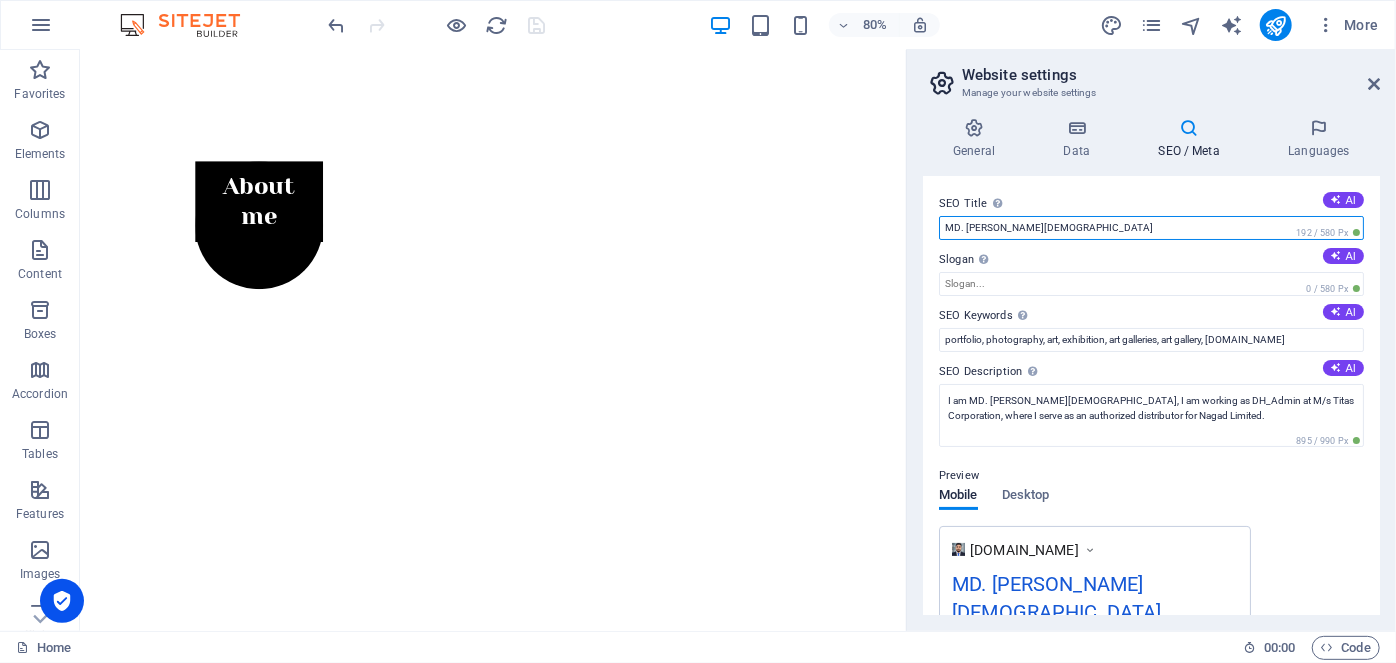 click on "MD. Morshedul Islam" at bounding box center [1151, 228] 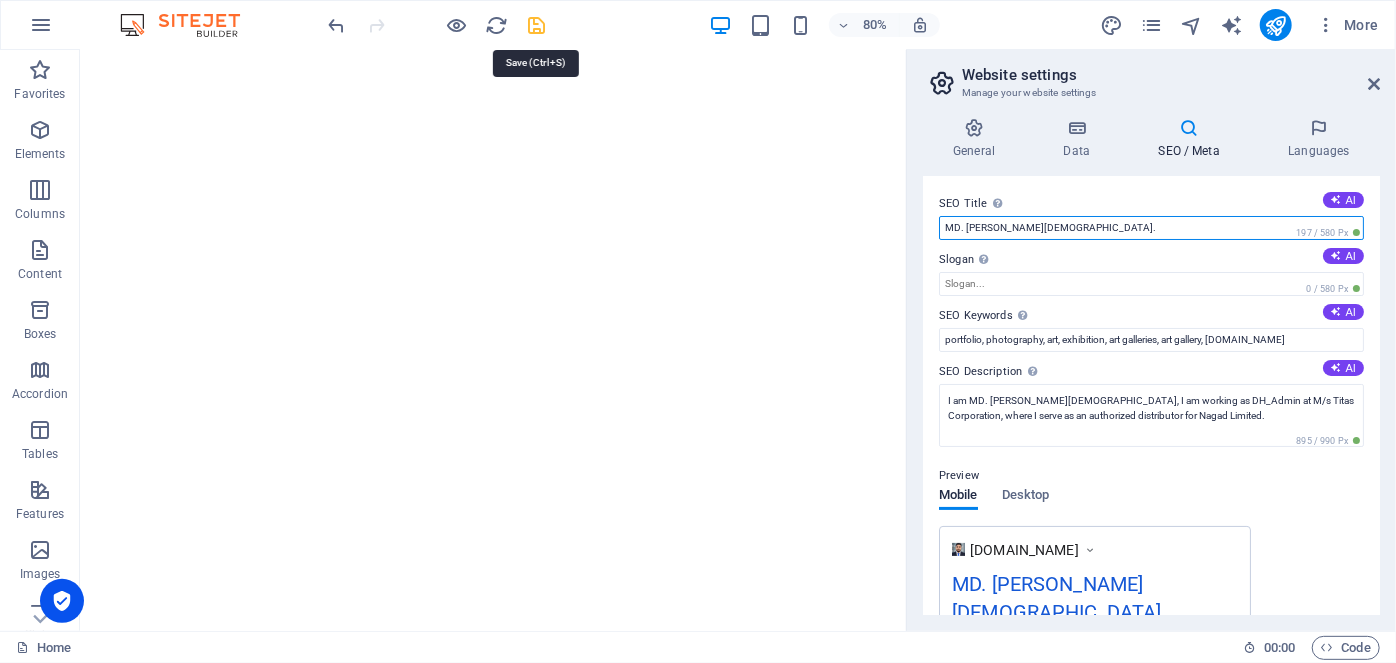 type on "MD. [PERSON_NAME][DEMOGRAPHIC_DATA]." 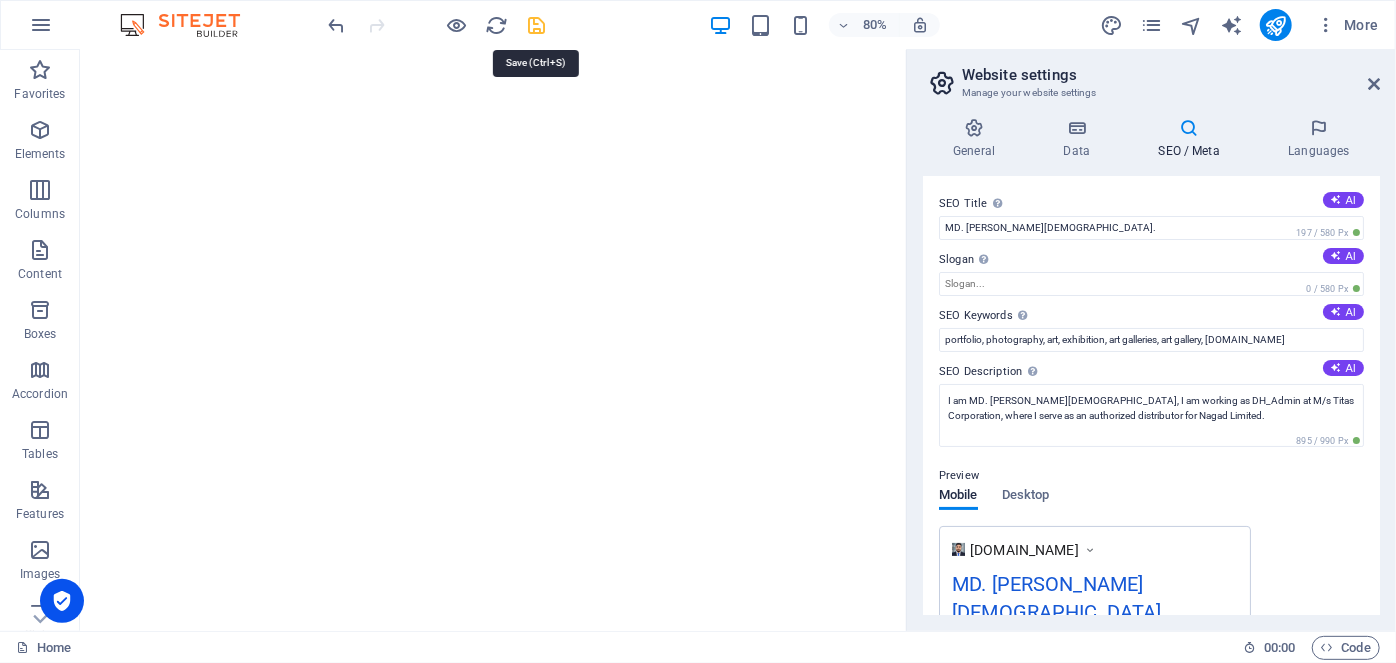 click at bounding box center (537, 25) 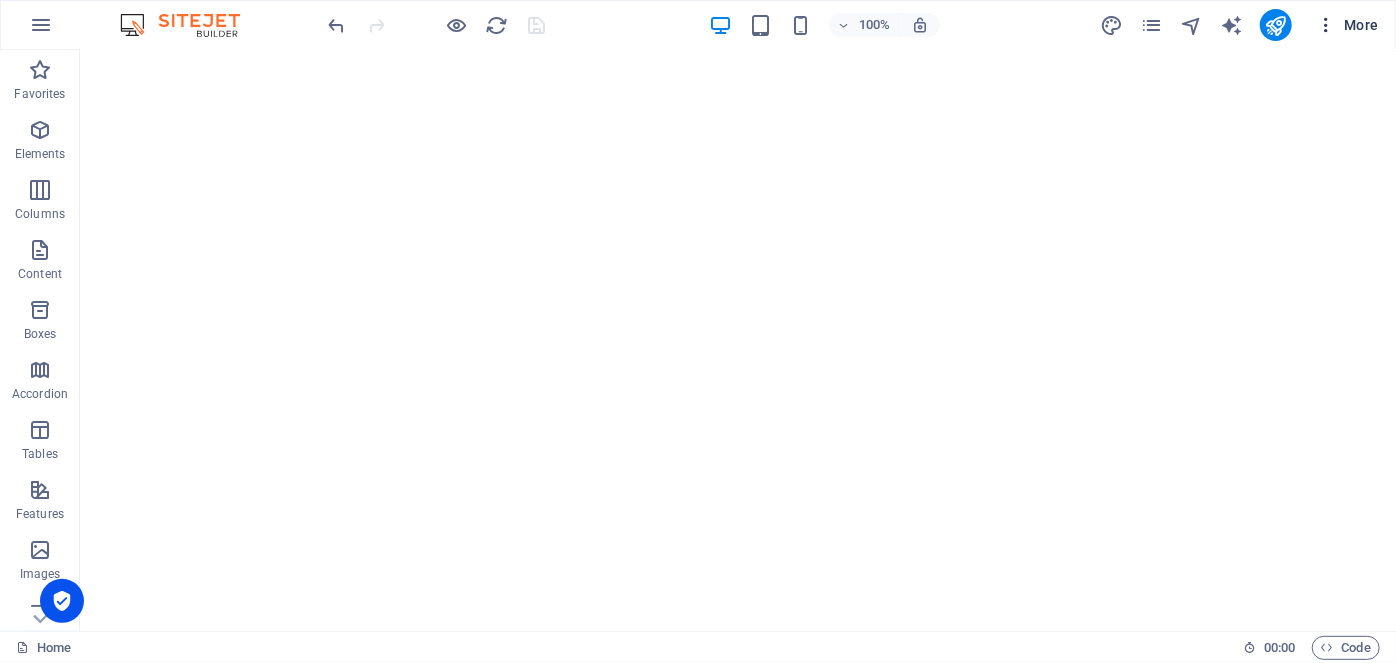 click at bounding box center [1326, 25] 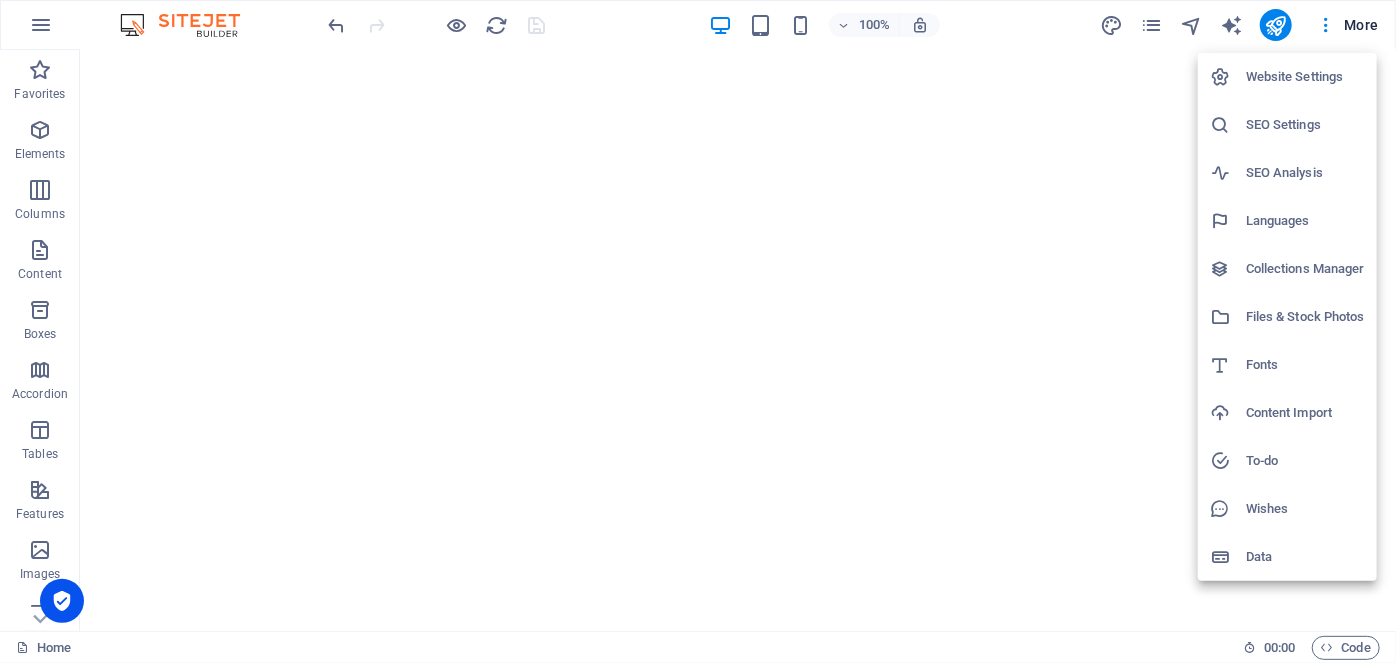 click on "SEO Settings" at bounding box center [1305, 125] 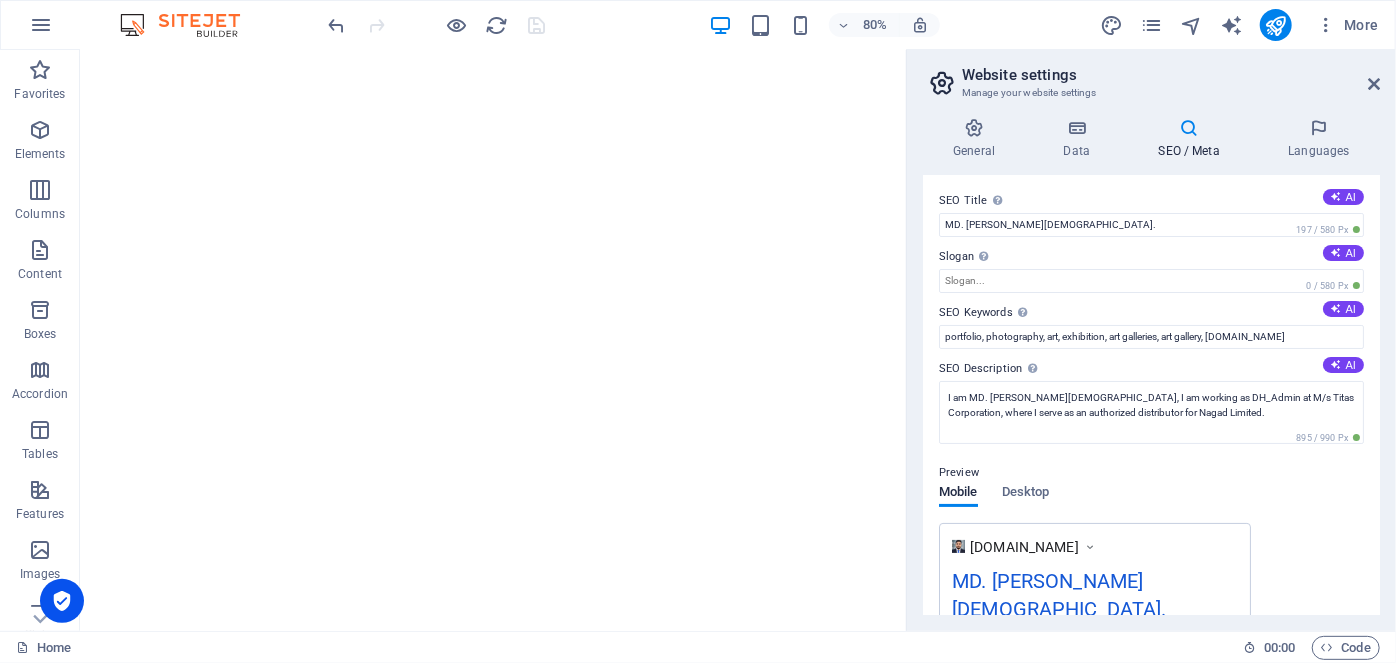scroll, scrollTop: 0, scrollLeft: 0, axis: both 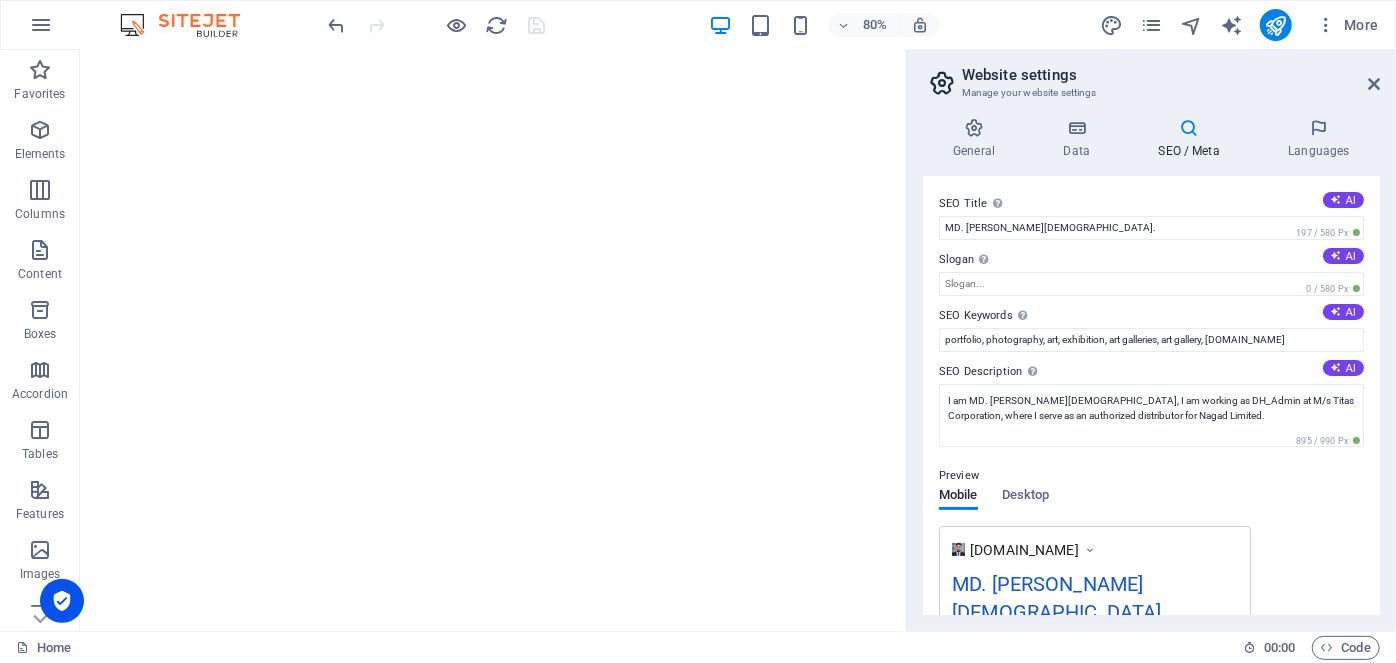 click on "SEO / Meta" at bounding box center (1193, 139) 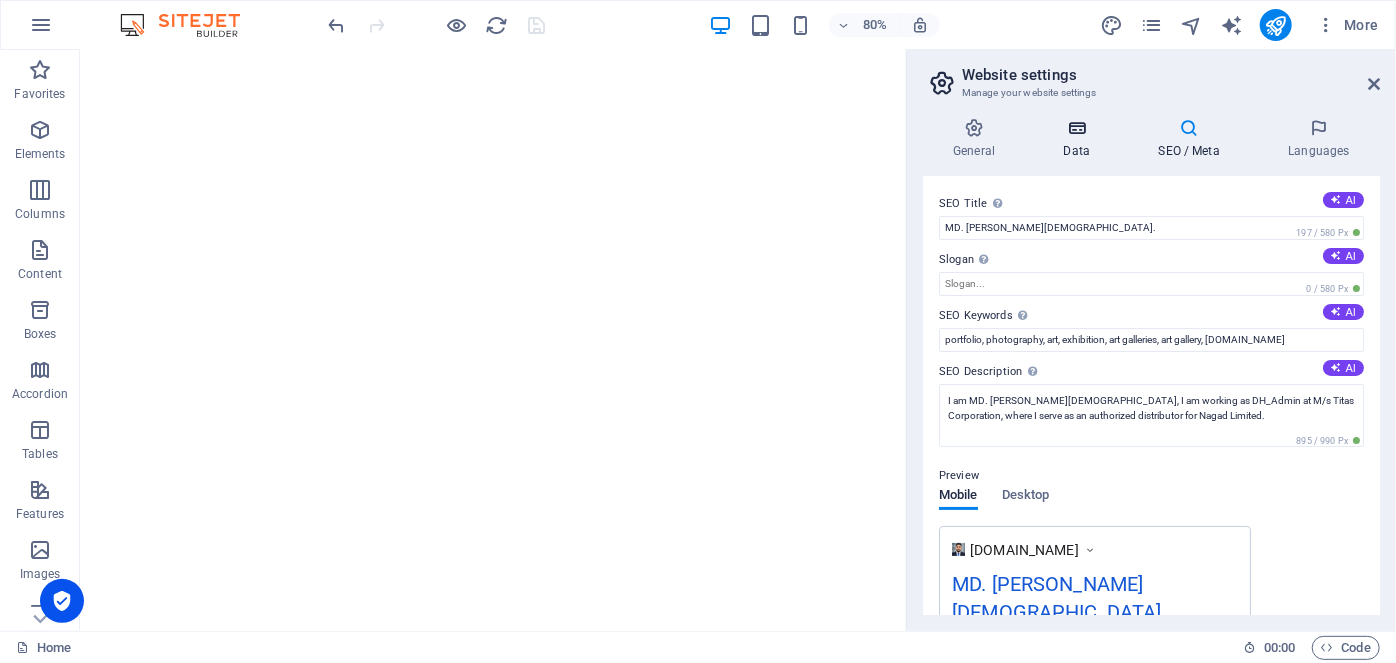 click on "Data" at bounding box center [1080, 139] 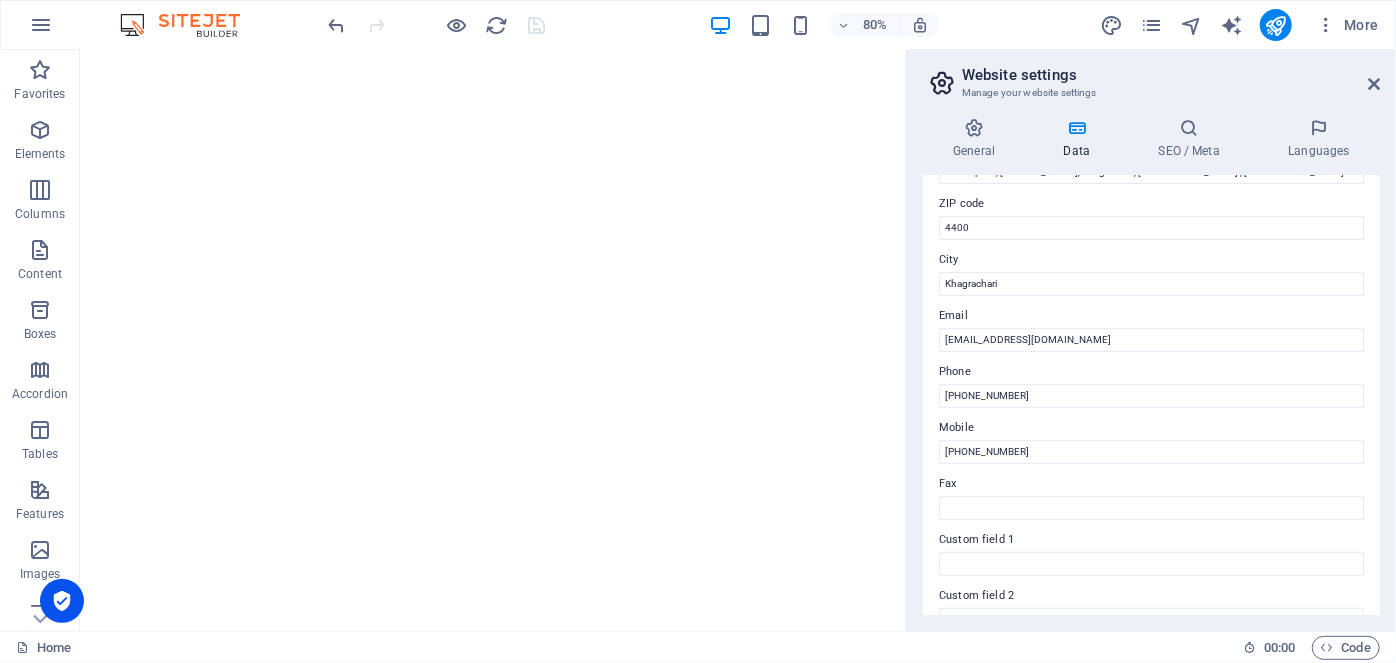 scroll, scrollTop: 157, scrollLeft: 0, axis: vertical 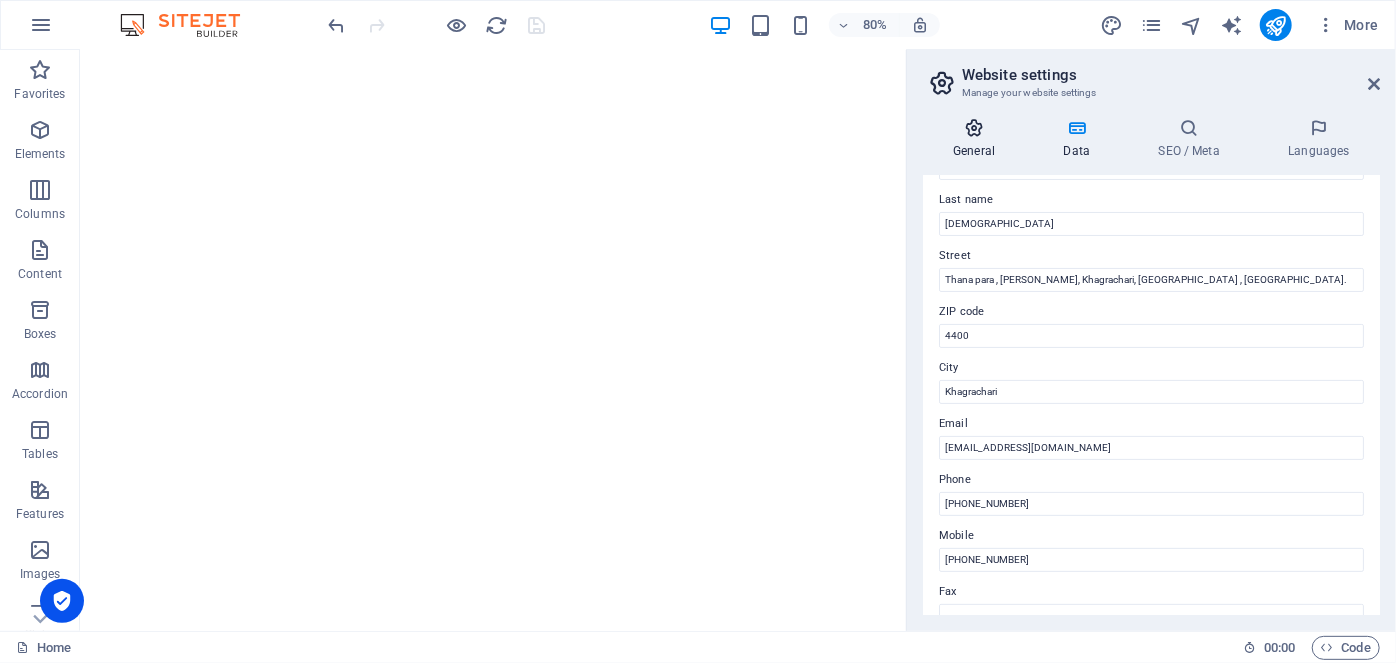 click on "General" at bounding box center [978, 139] 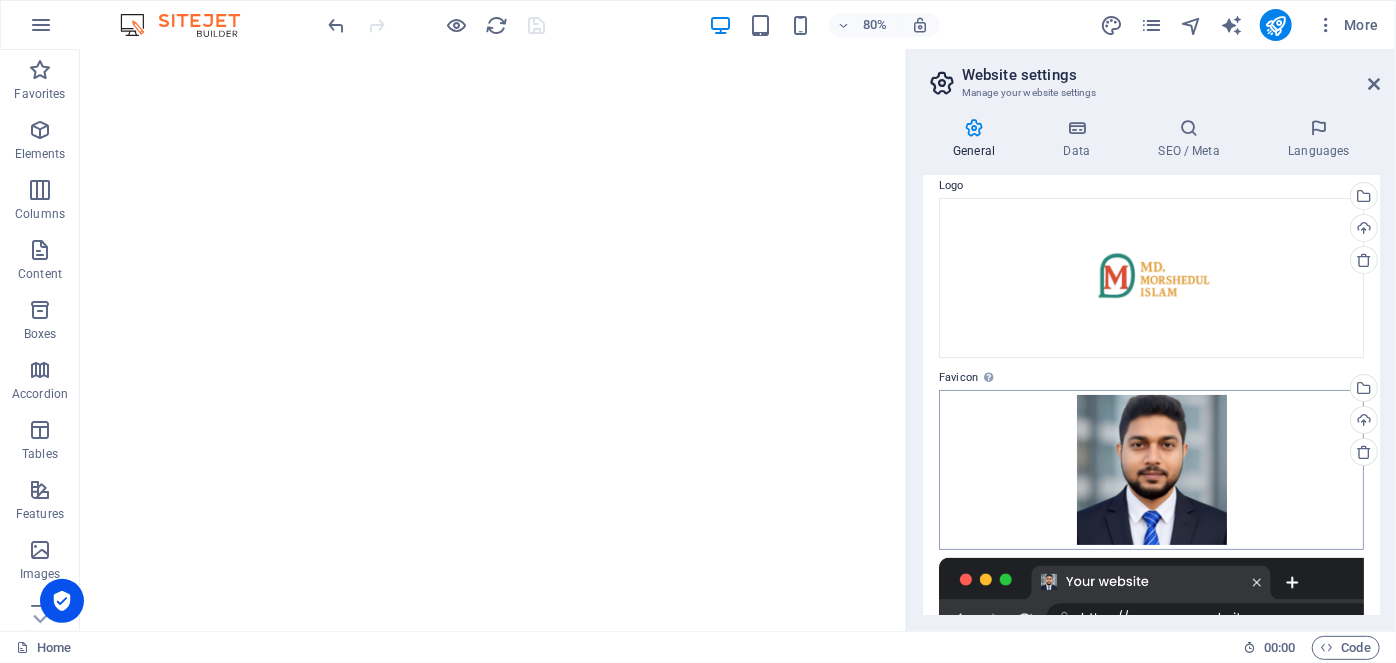 scroll, scrollTop: 0, scrollLeft: 0, axis: both 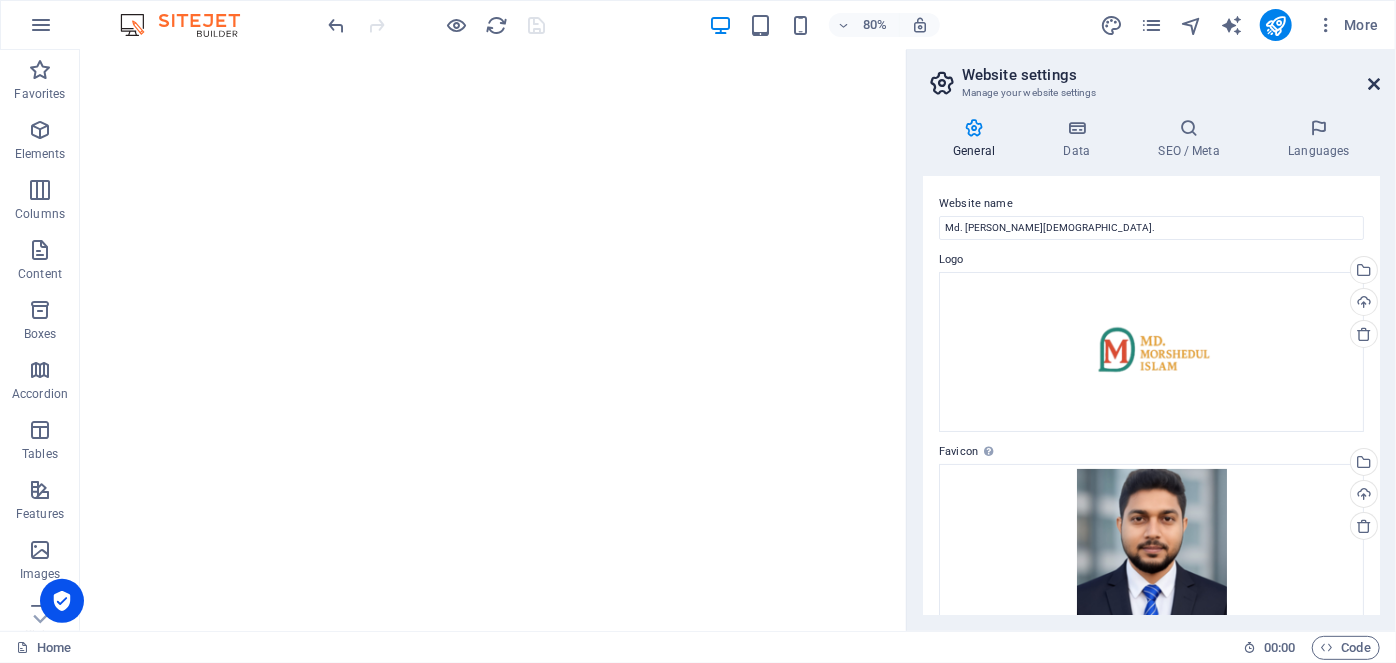 click at bounding box center [1374, 84] 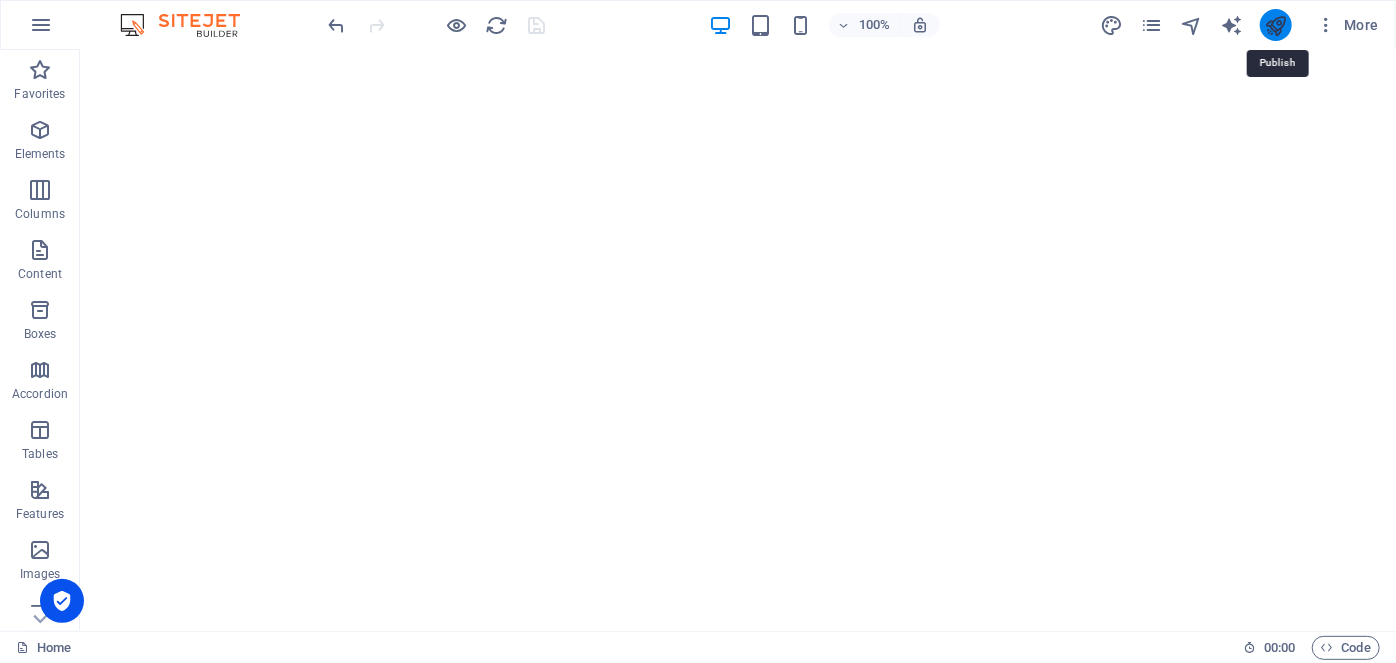 click at bounding box center (1275, 25) 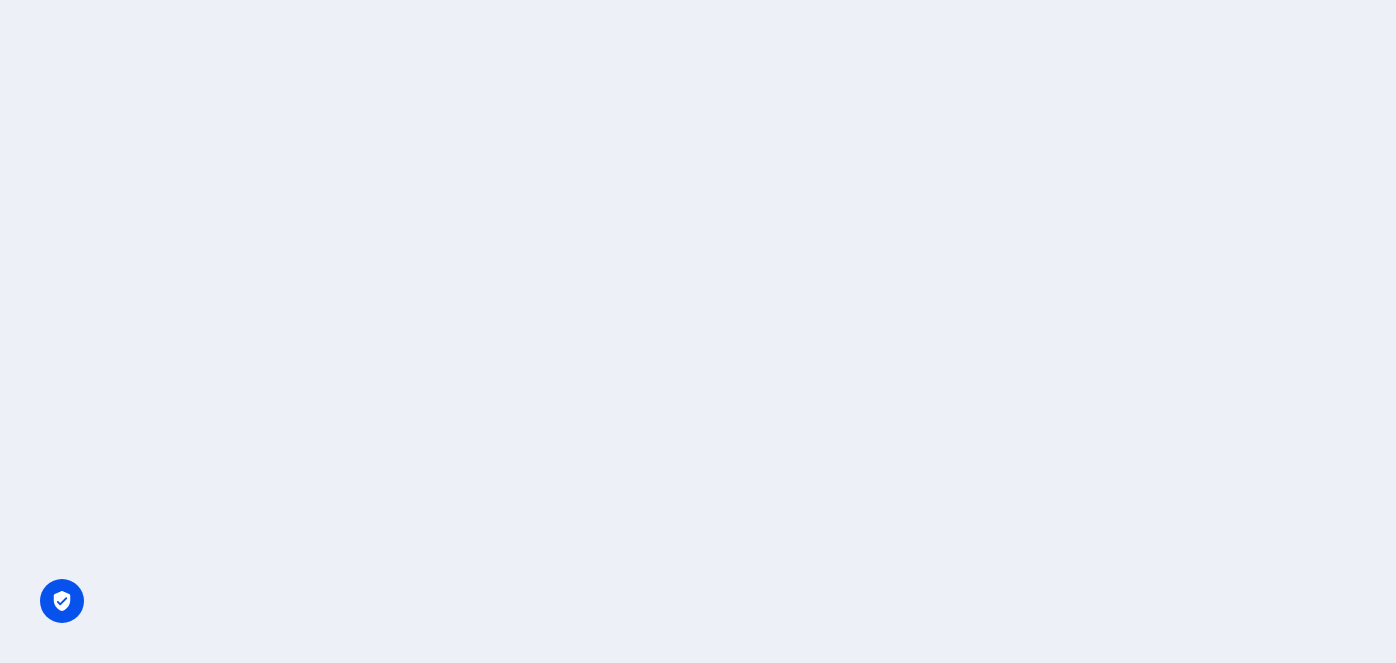 scroll, scrollTop: 0, scrollLeft: 0, axis: both 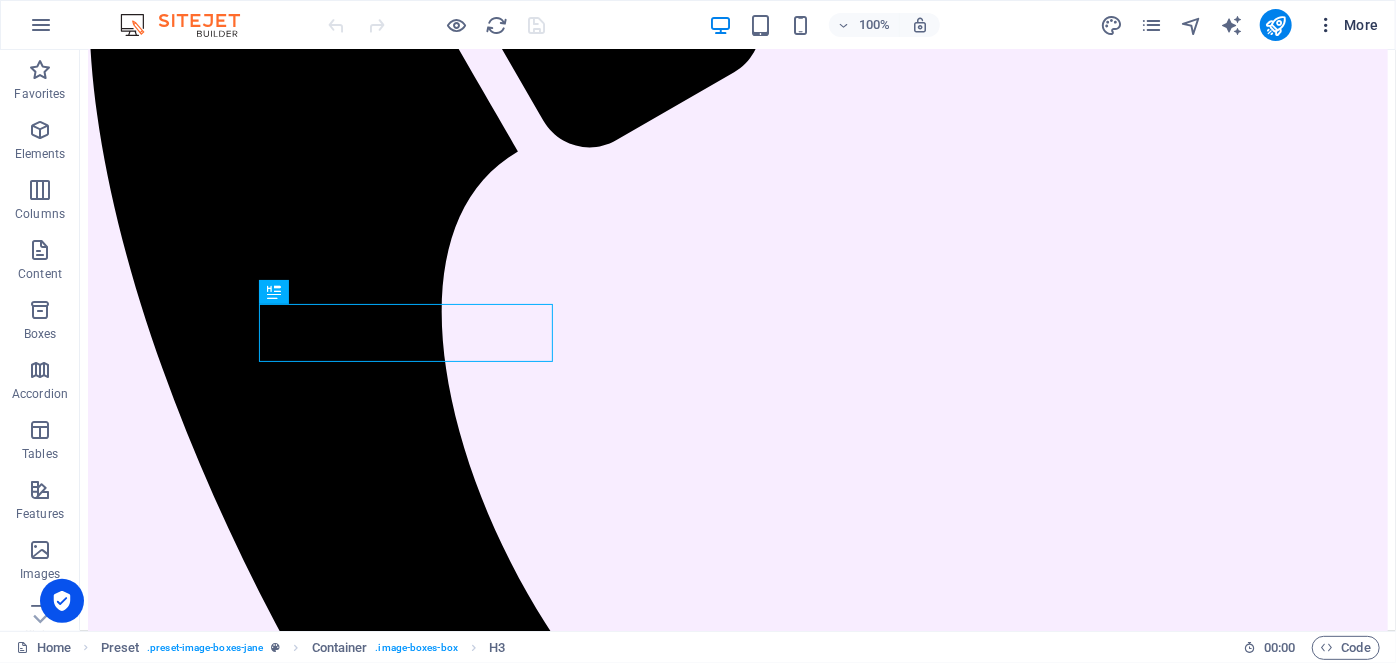 click at bounding box center [1326, 25] 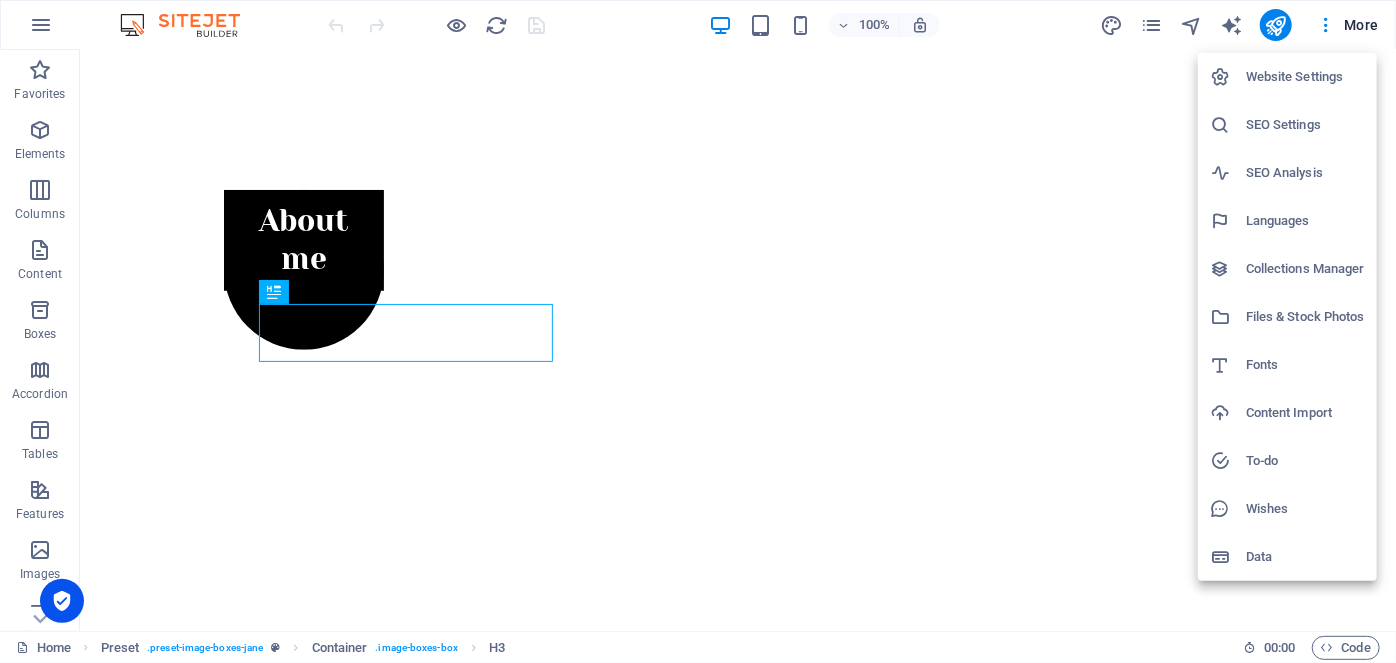 click on "Website Settings" at bounding box center [1305, 77] 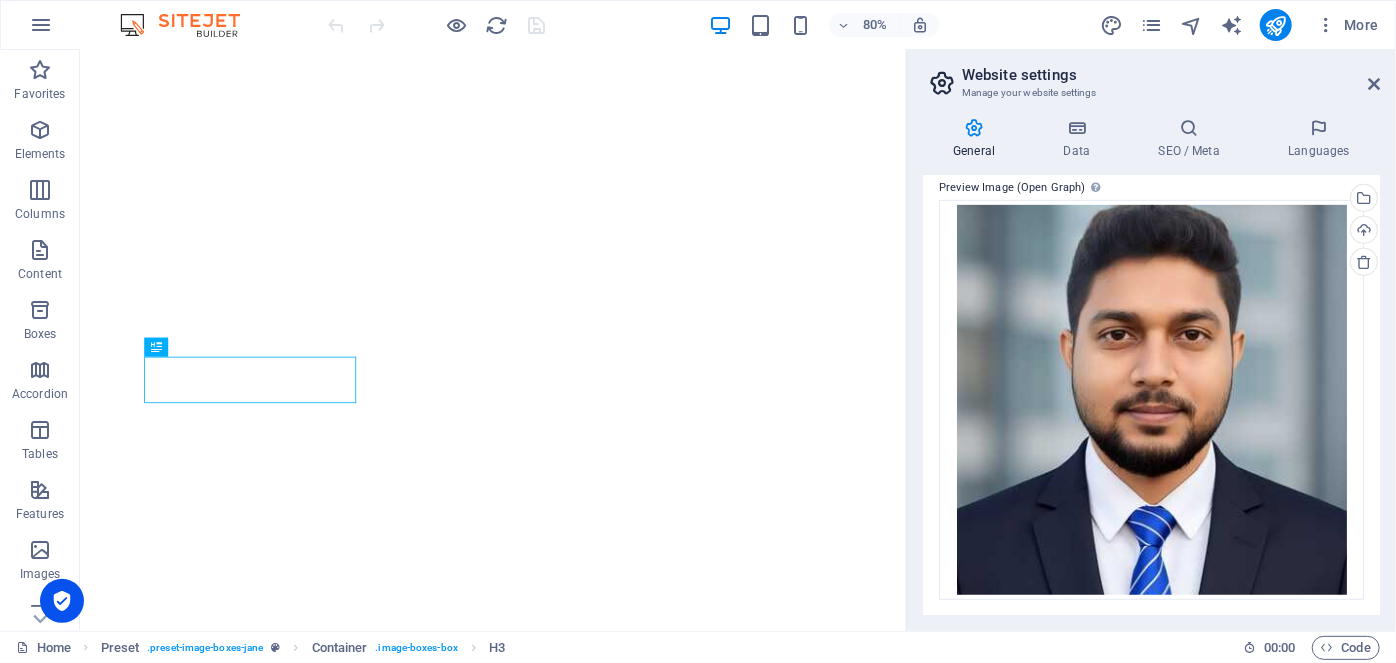 scroll, scrollTop: 0, scrollLeft: 0, axis: both 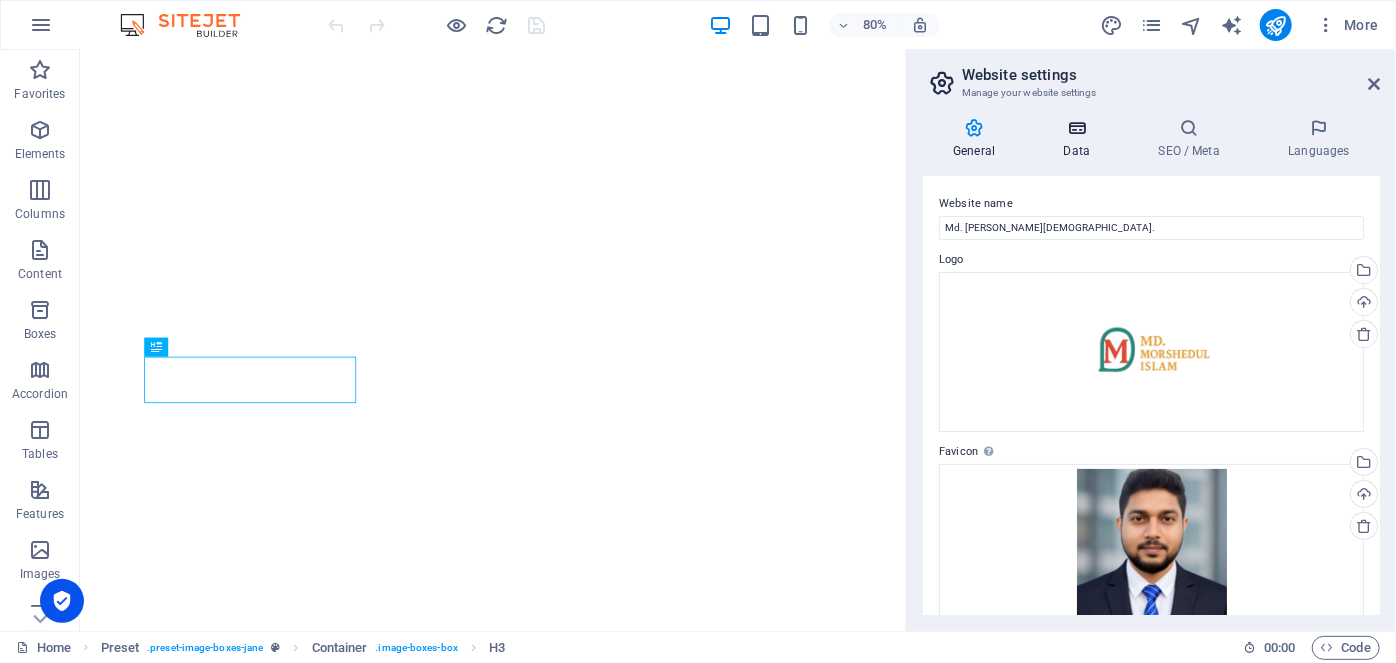 click at bounding box center [1076, 128] 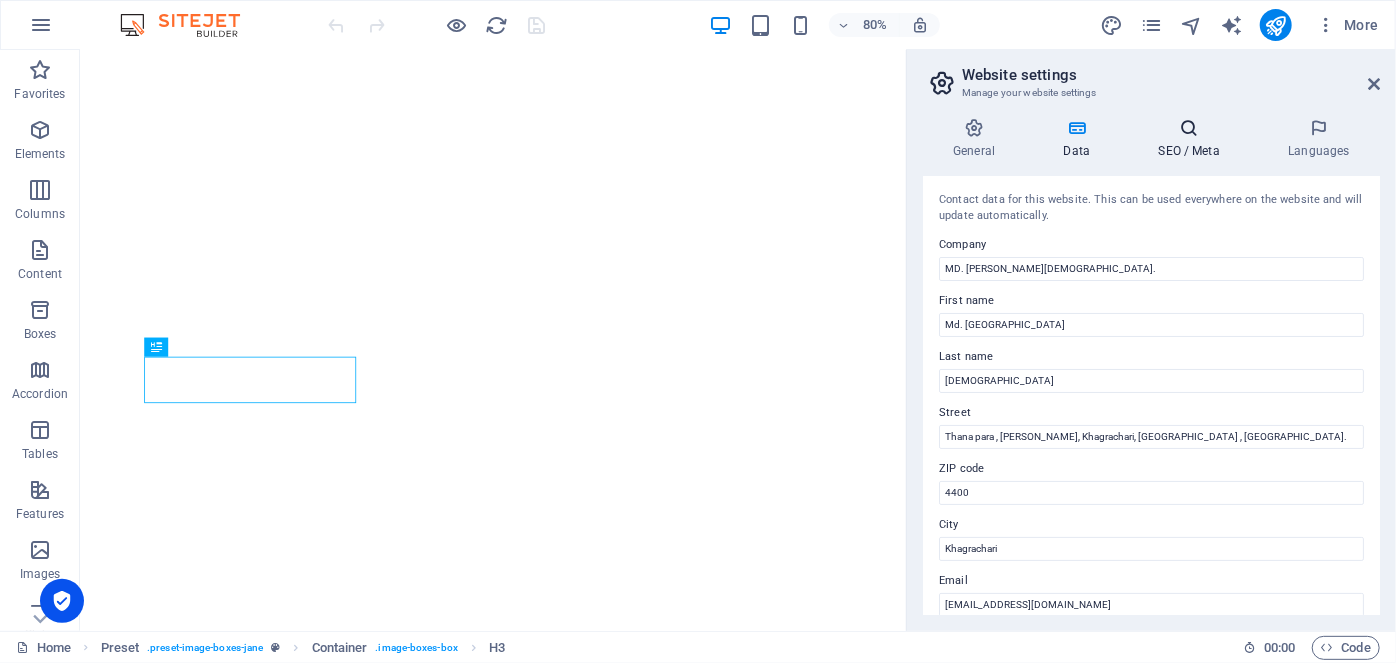 click on "SEO / Meta" at bounding box center [1193, 139] 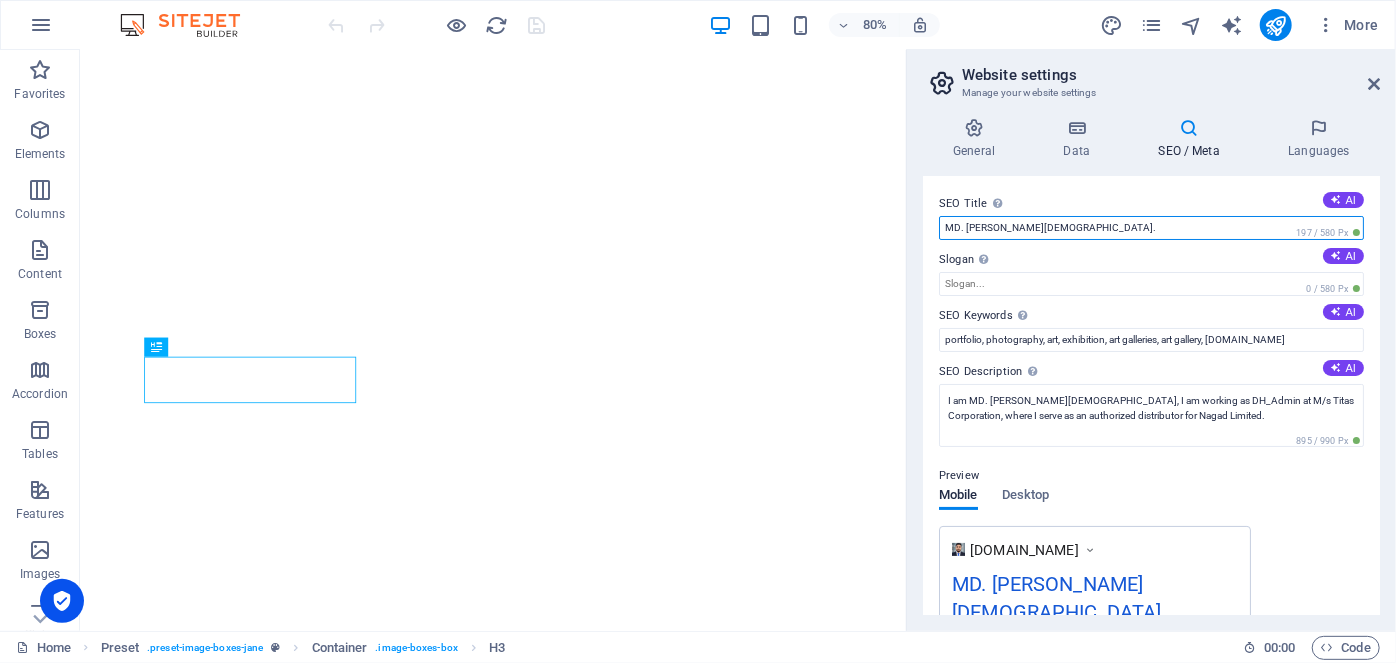 click on "MD. [PERSON_NAME][DEMOGRAPHIC_DATA]." at bounding box center (1151, 228) 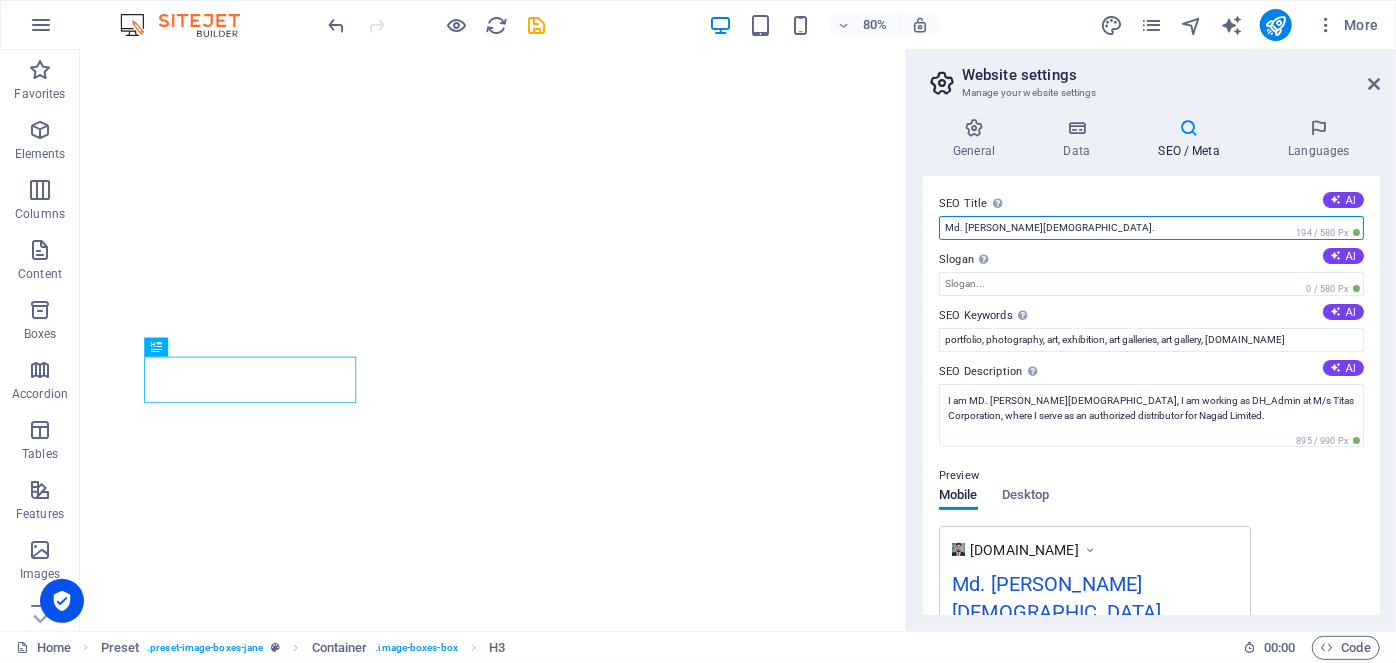 type on "Md. [PERSON_NAME][DEMOGRAPHIC_DATA]." 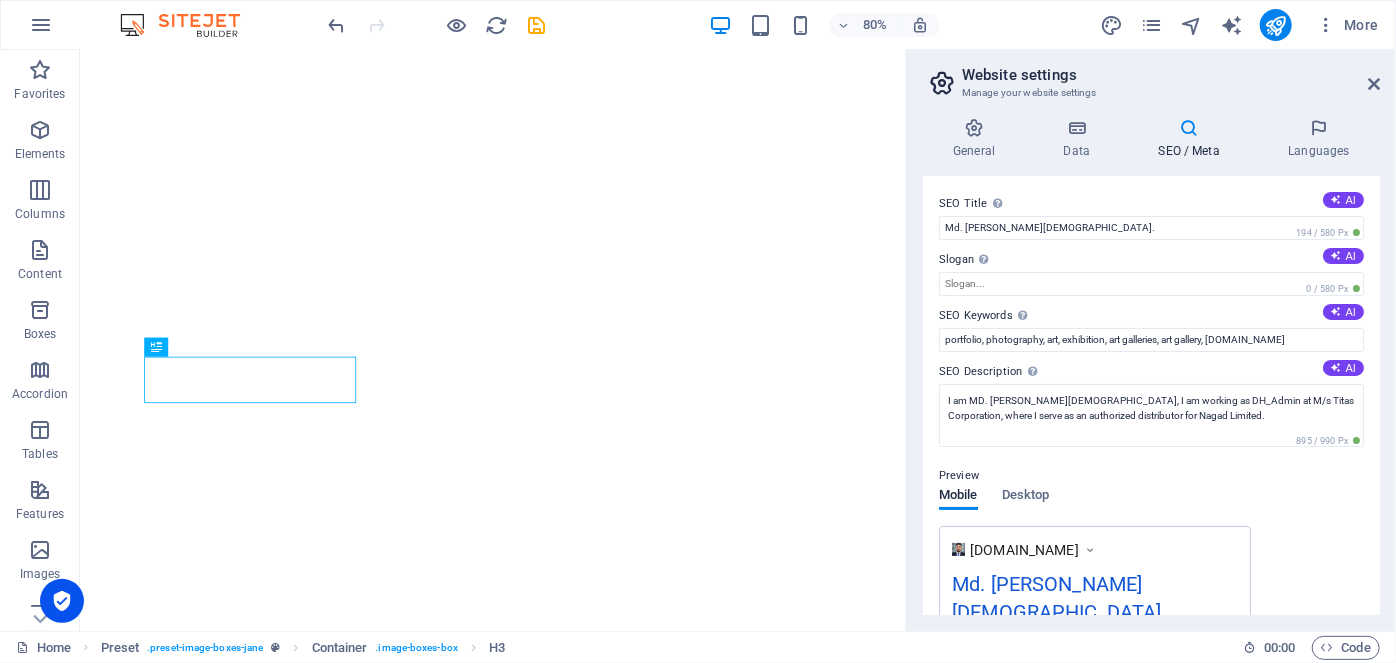 click on "Slogan The slogan of your website. AI" at bounding box center (1151, 260) 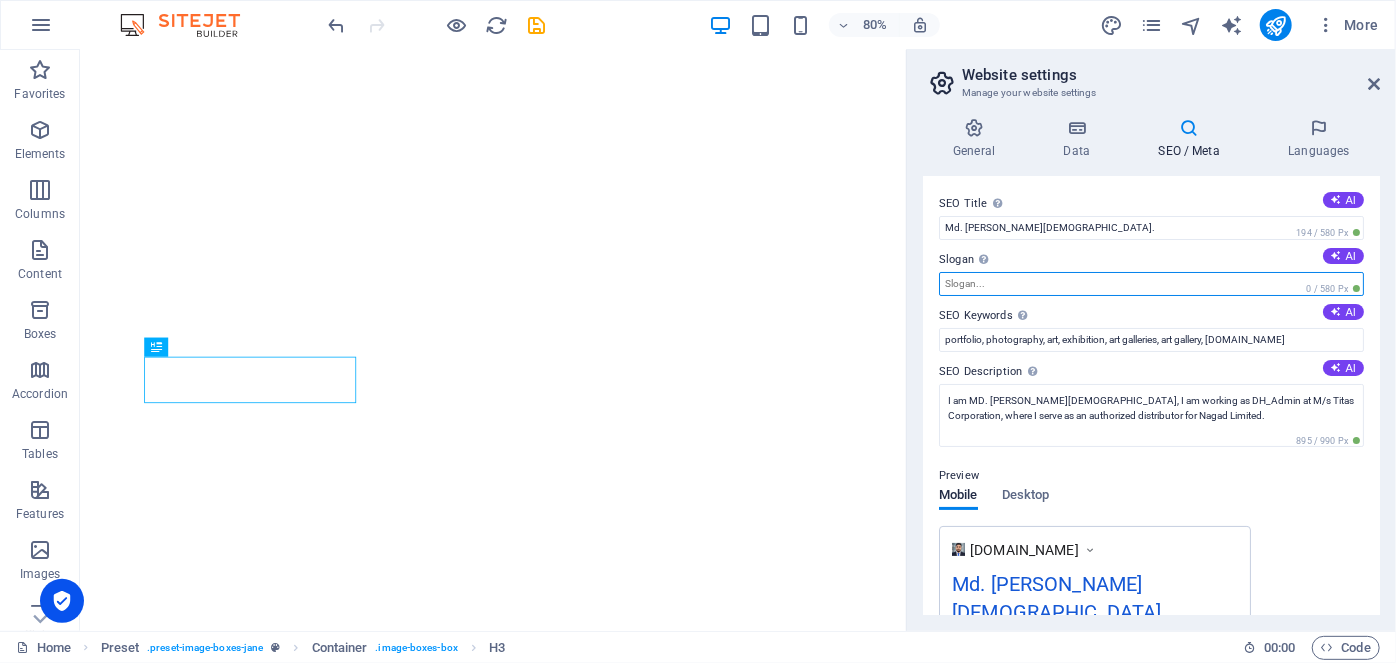 click on "Slogan The slogan of your website. AI" at bounding box center (1151, 284) 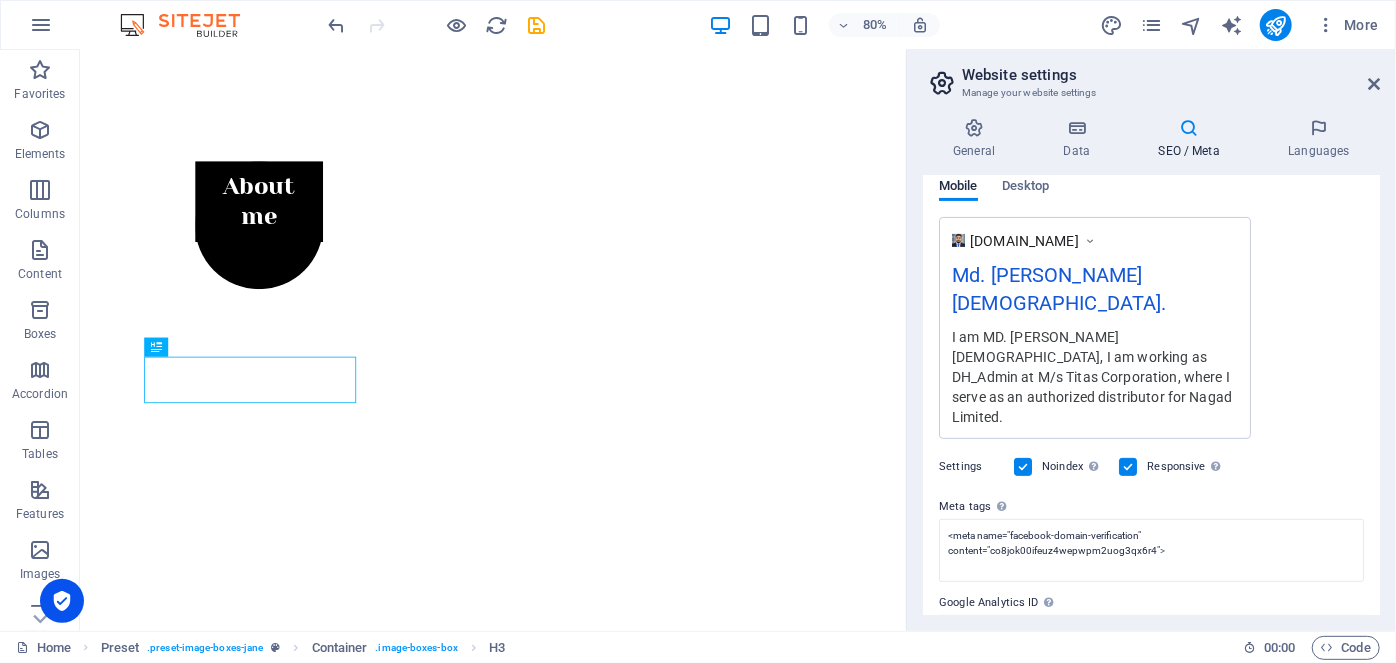 scroll, scrollTop: 354, scrollLeft: 0, axis: vertical 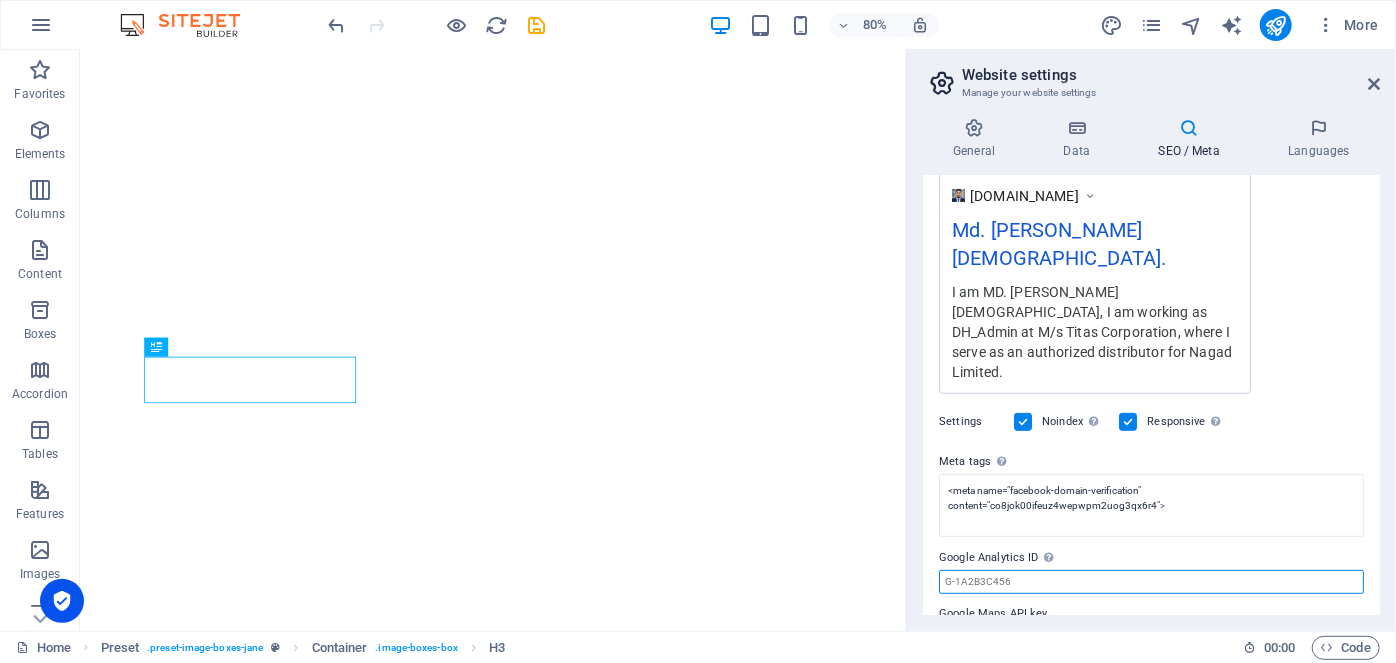 click on "Google Analytics ID Please only add the Google Analytics ID. We automatically include the ID in the tracking snippet. The Analytics ID looks similar to e.g. G-1A2B3C456" at bounding box center [1151, 582] 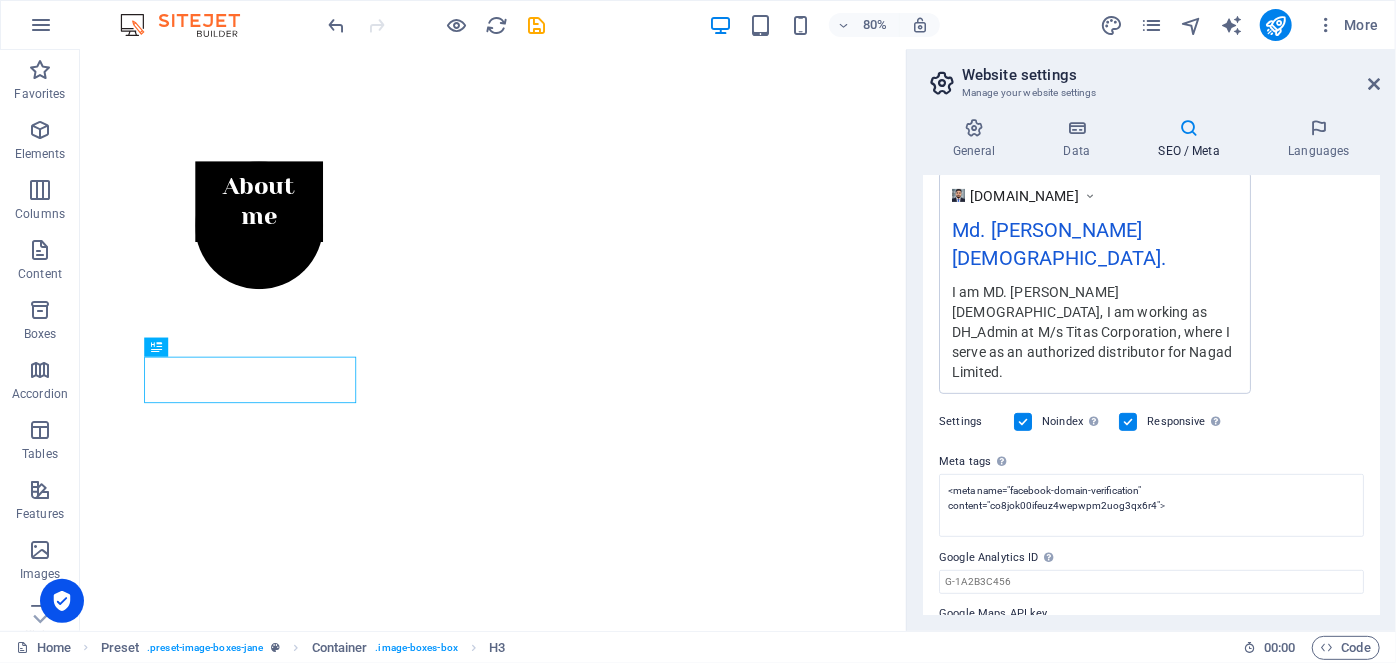 click on "Google Maps API key" at bounding box center [1151, 638] 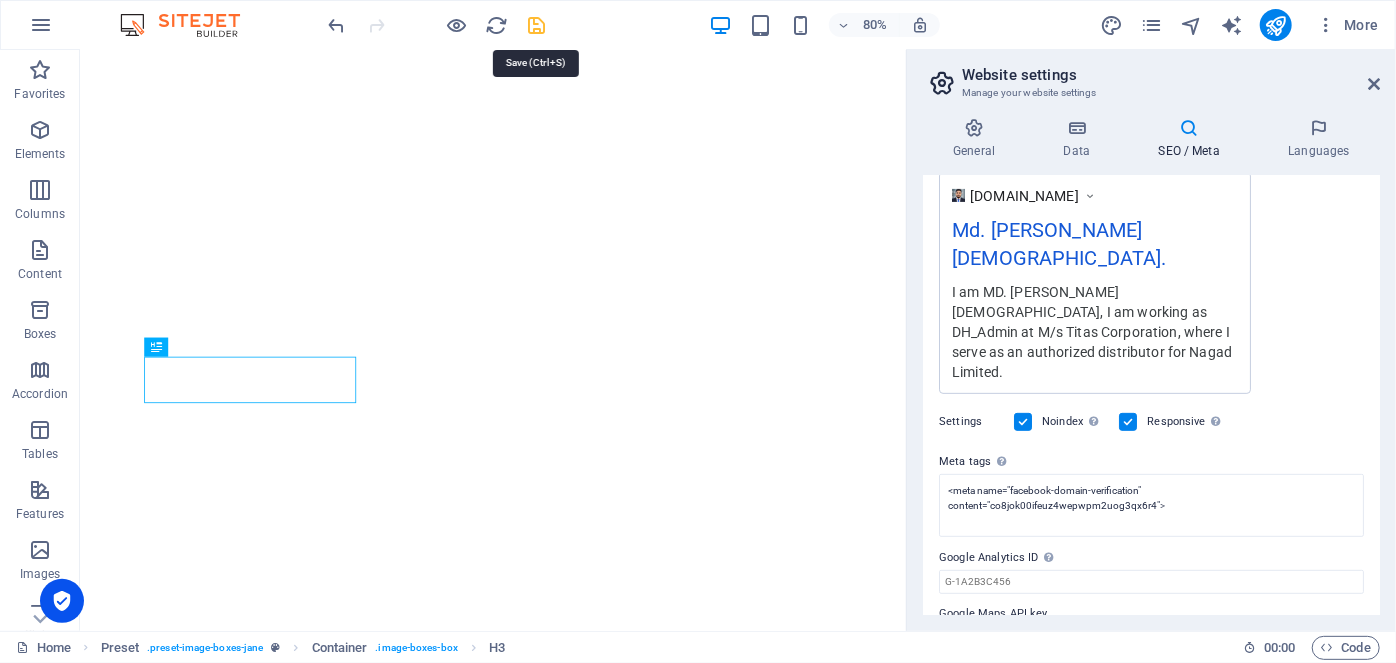 click at bounding box center [537, 25] 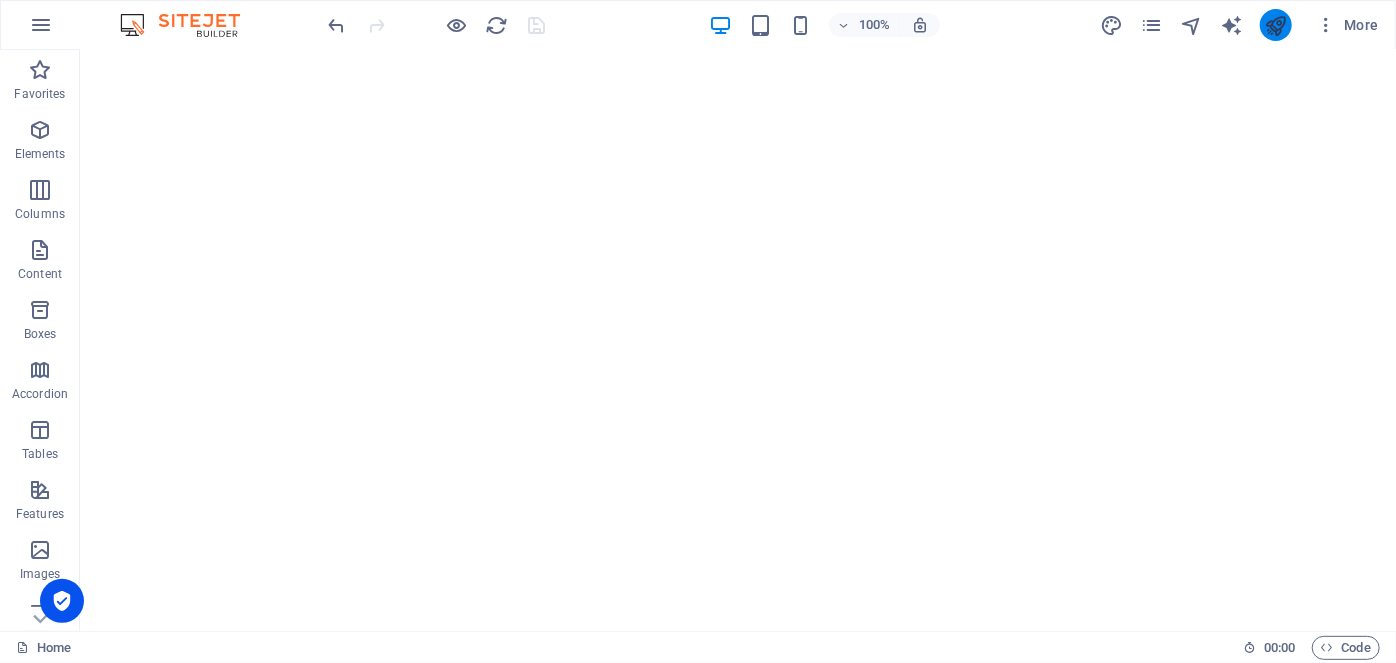 click at bounding box center (1275, 25) 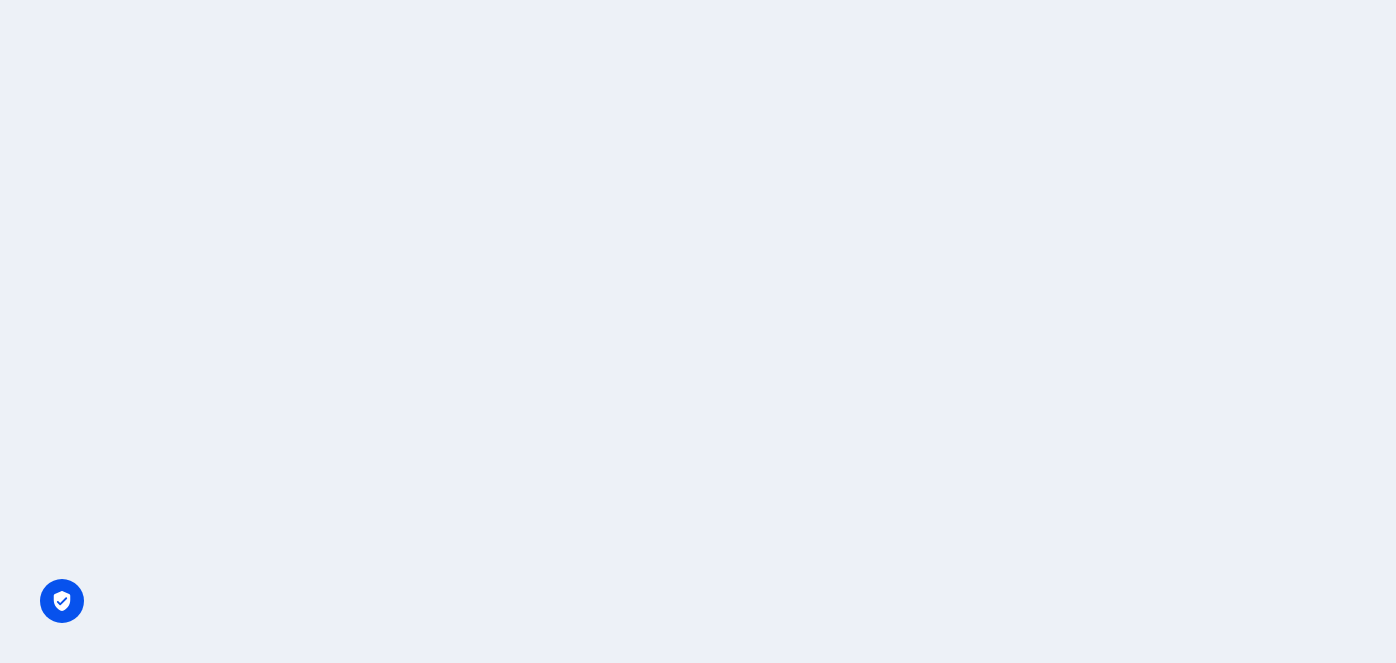 scroll, scrollTop: 0, scrollLeft: 0, axis: both 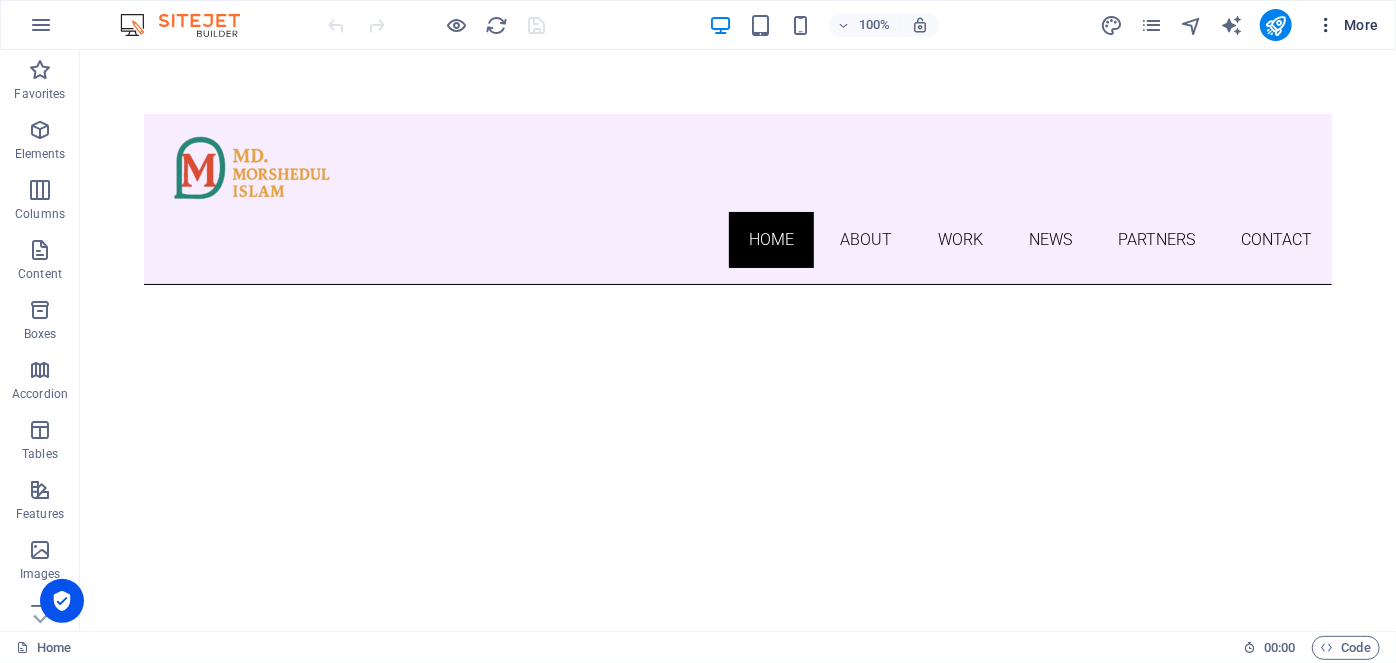 click at bounding box center (1326, 25) 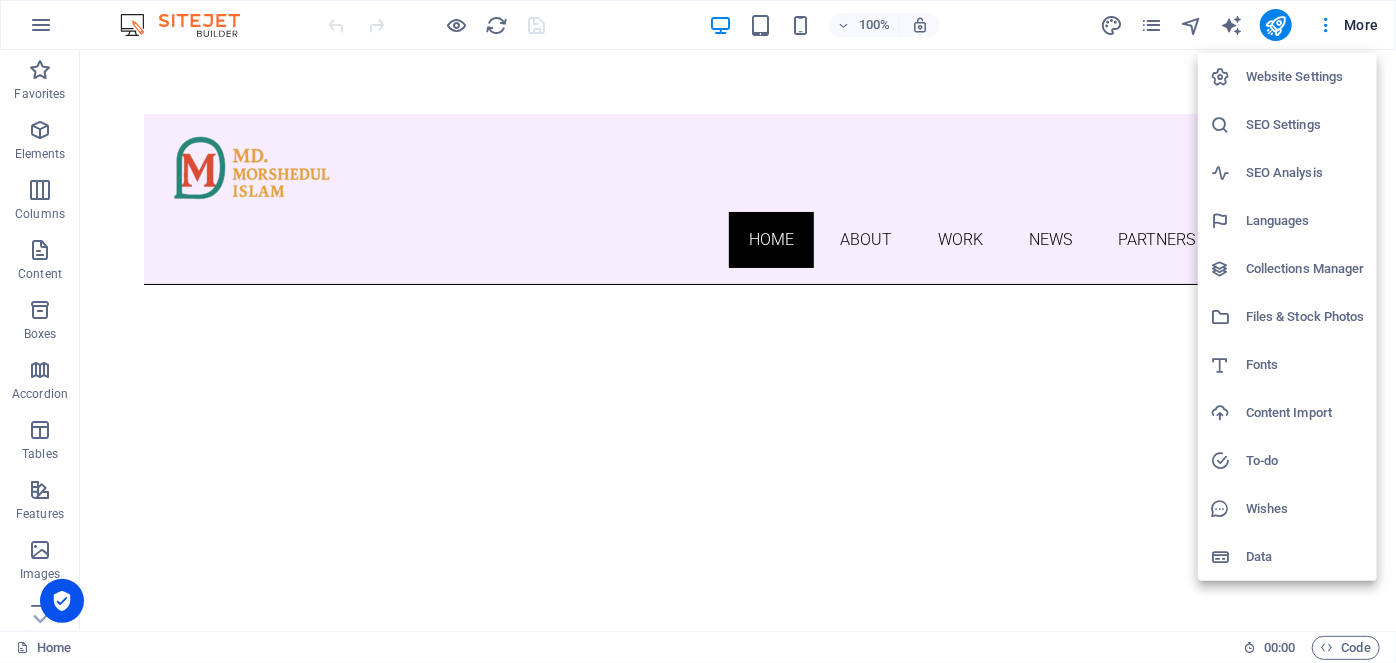 click at bounding box center [698, 331] 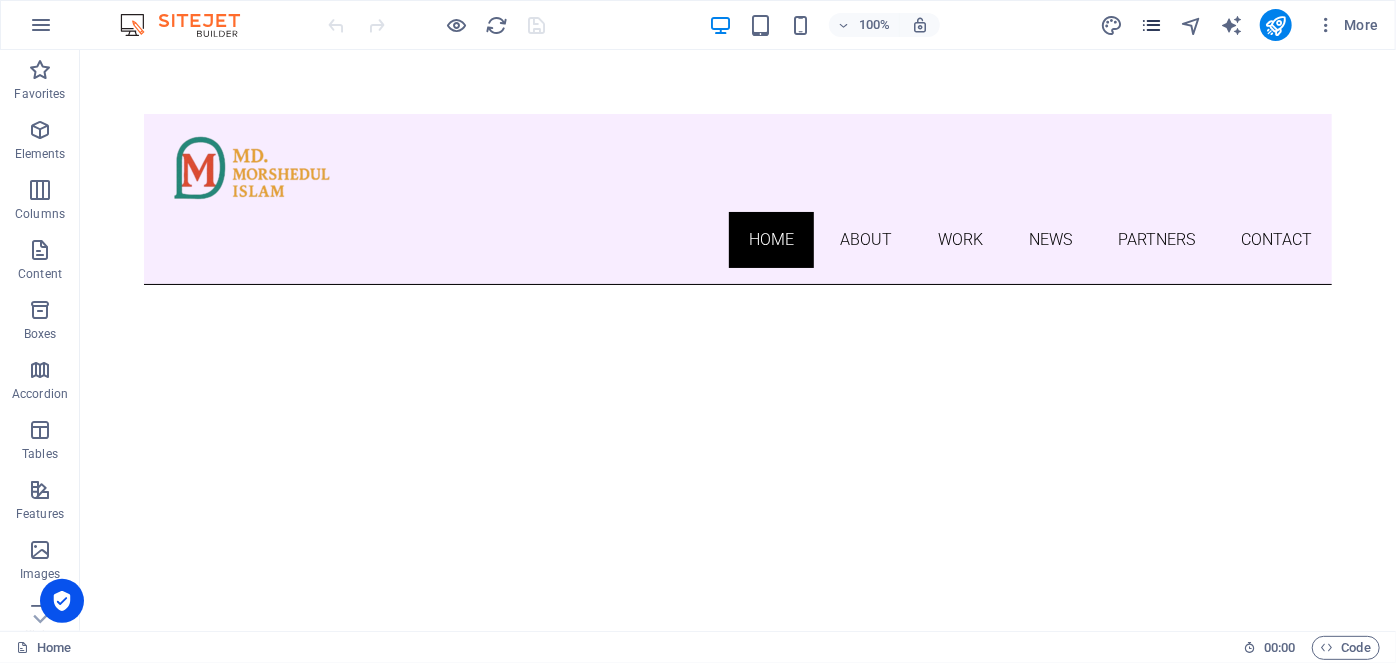click at bounding box center (1151, 25) 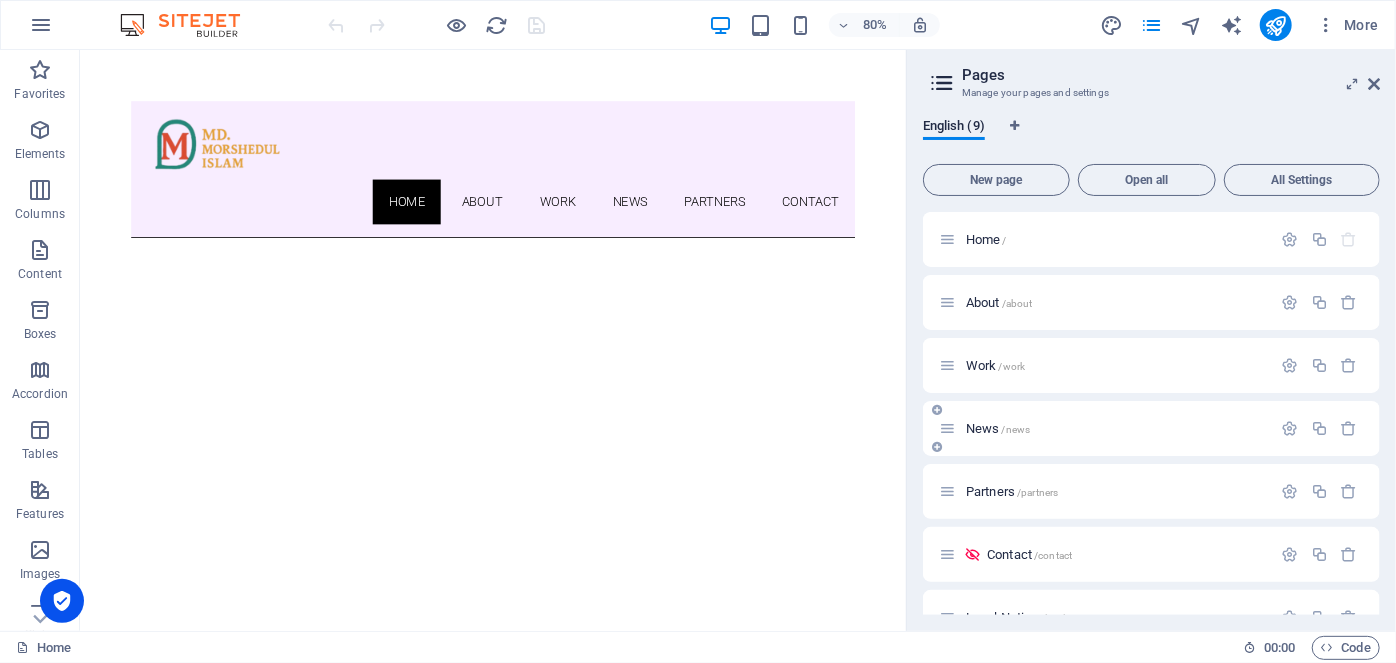 click on "/news" at bounding box center [1016, 429] 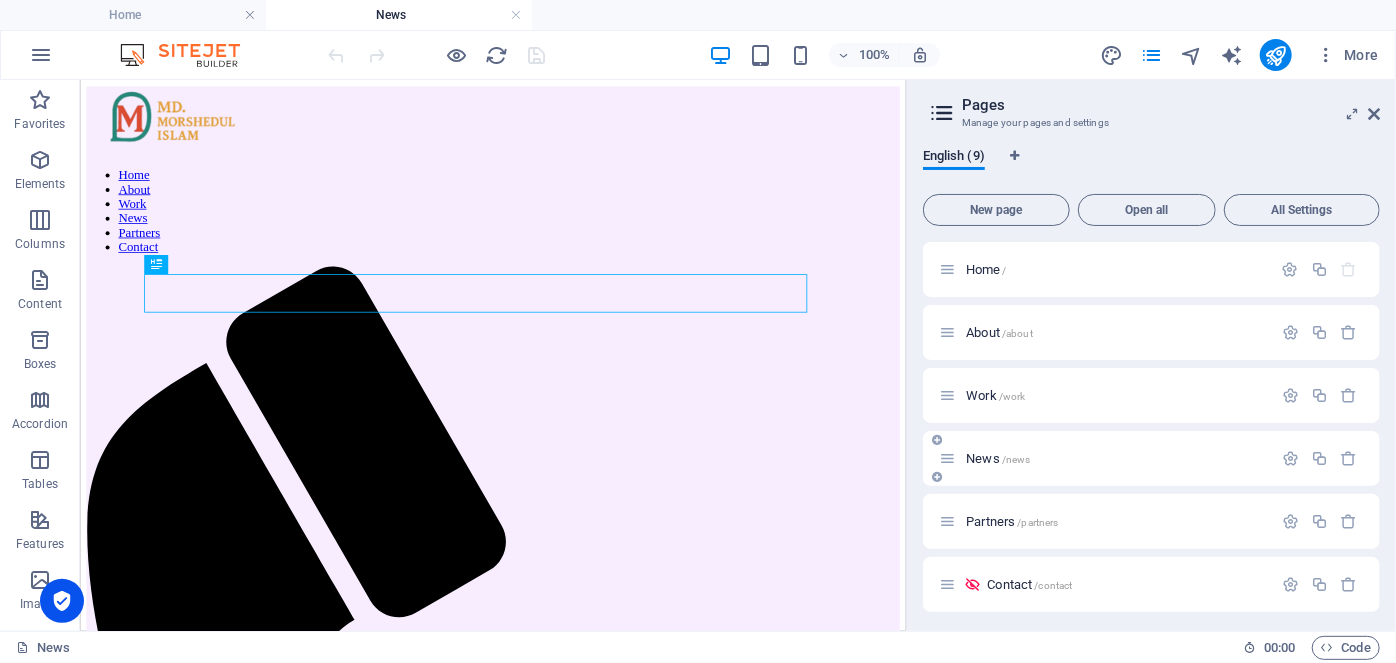 scroll, scrollTop: 0, scrollLeft: 0, axis: both 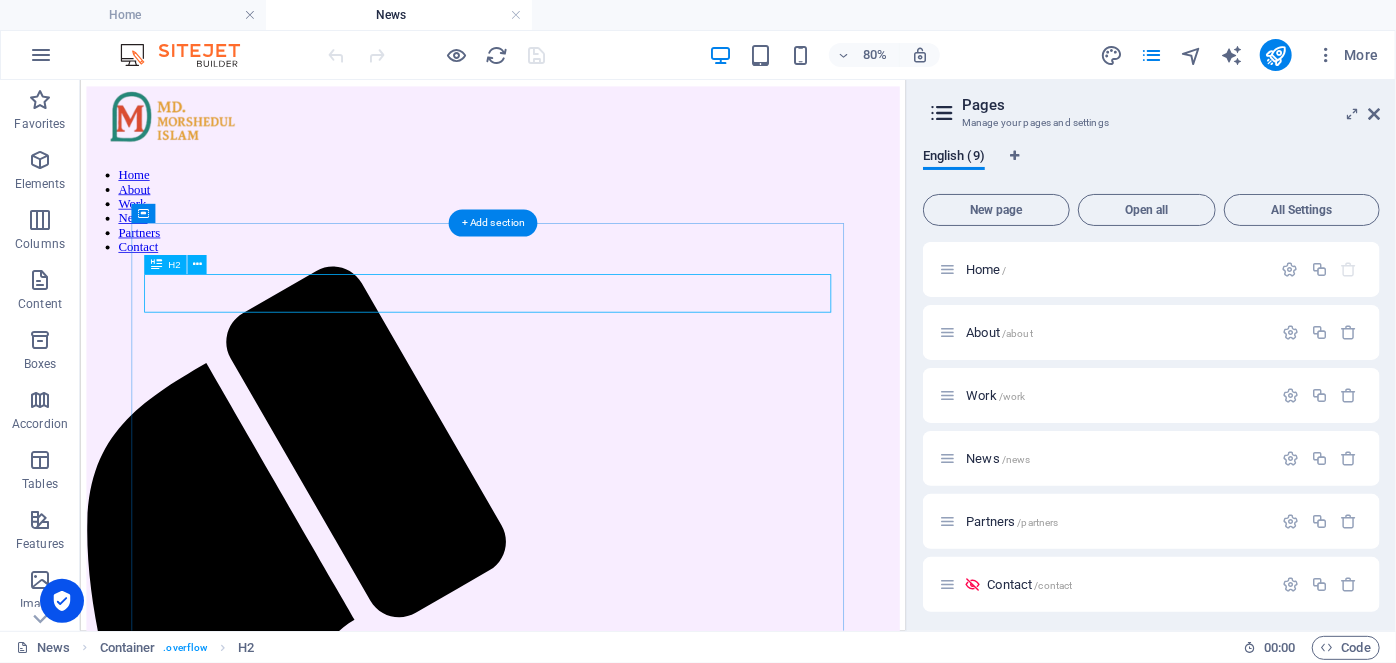 click on "Life of Jane" at bounding box center (595, 1698) 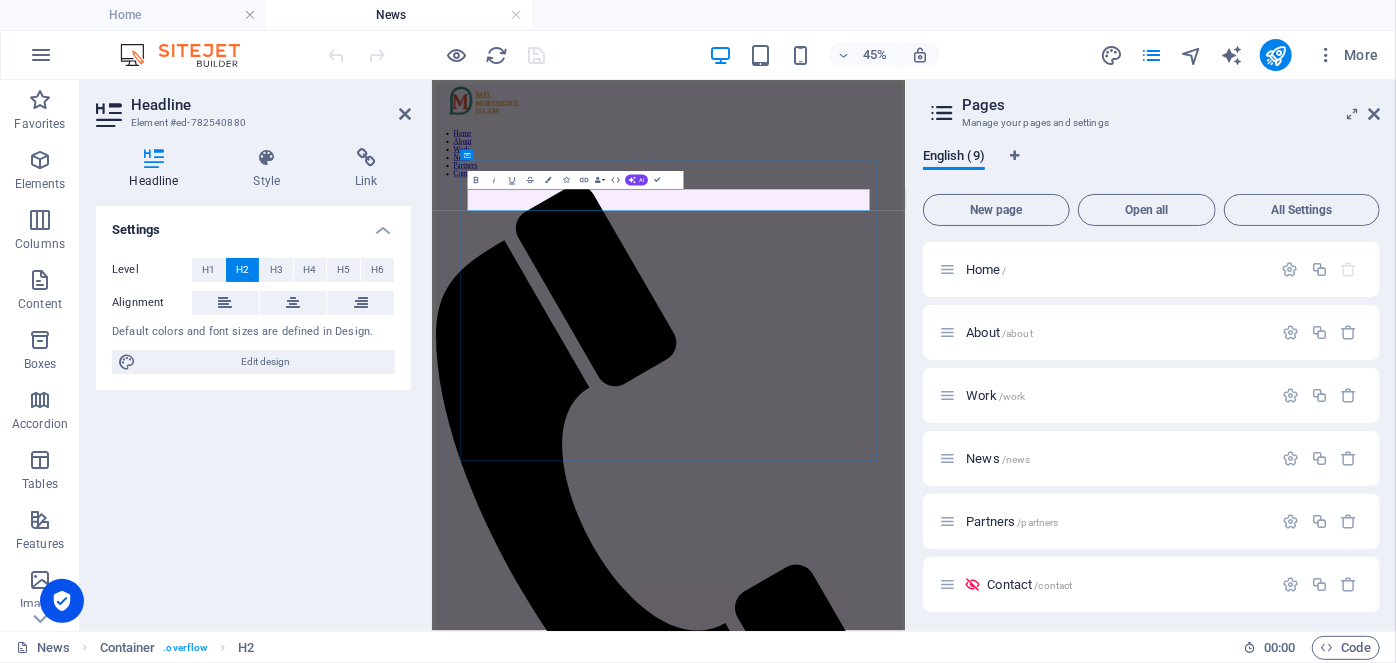 click on "Life of Jane" at bounding box center [957, 1725] 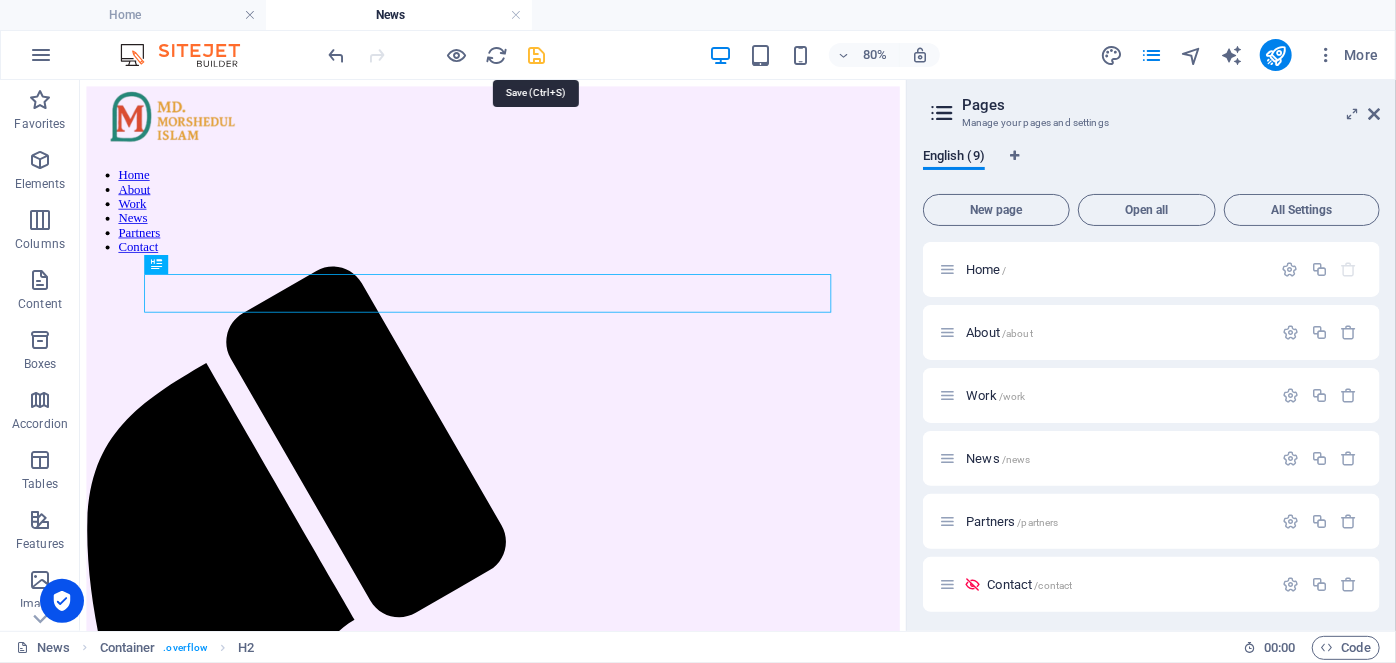 click at bounding box center (537, 55) 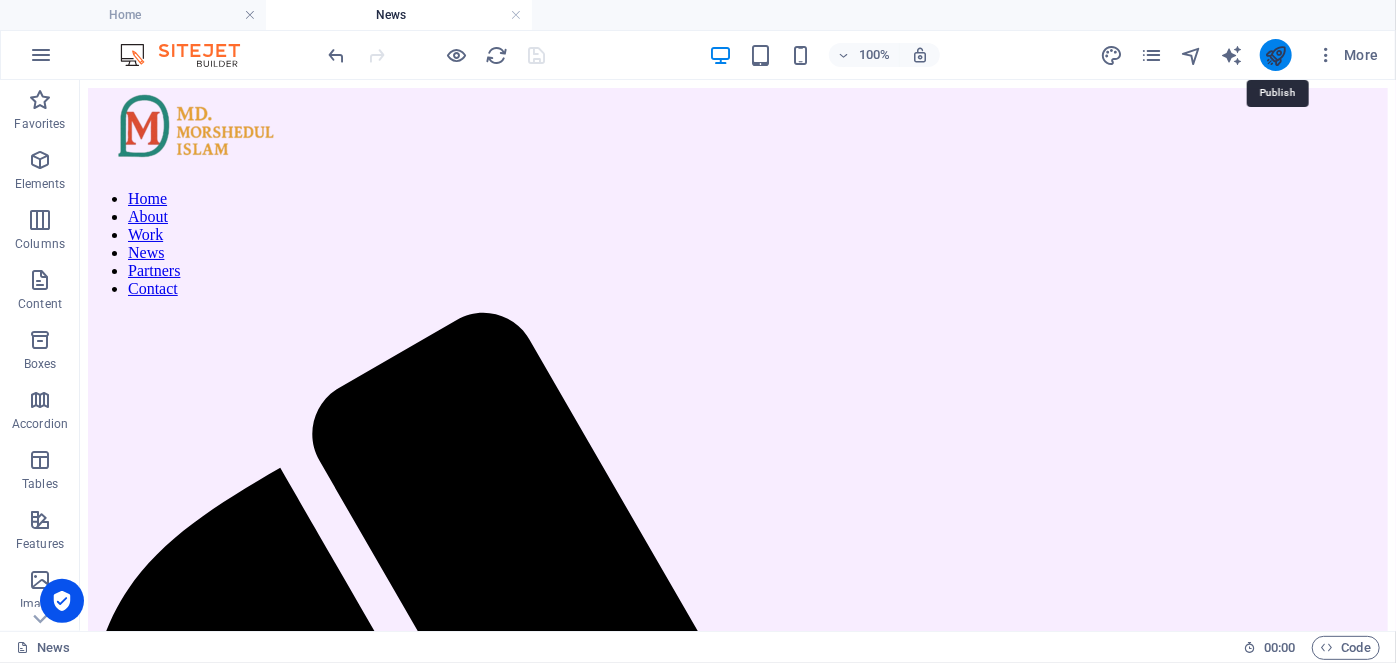 click at bounding box center (1275, 55) 